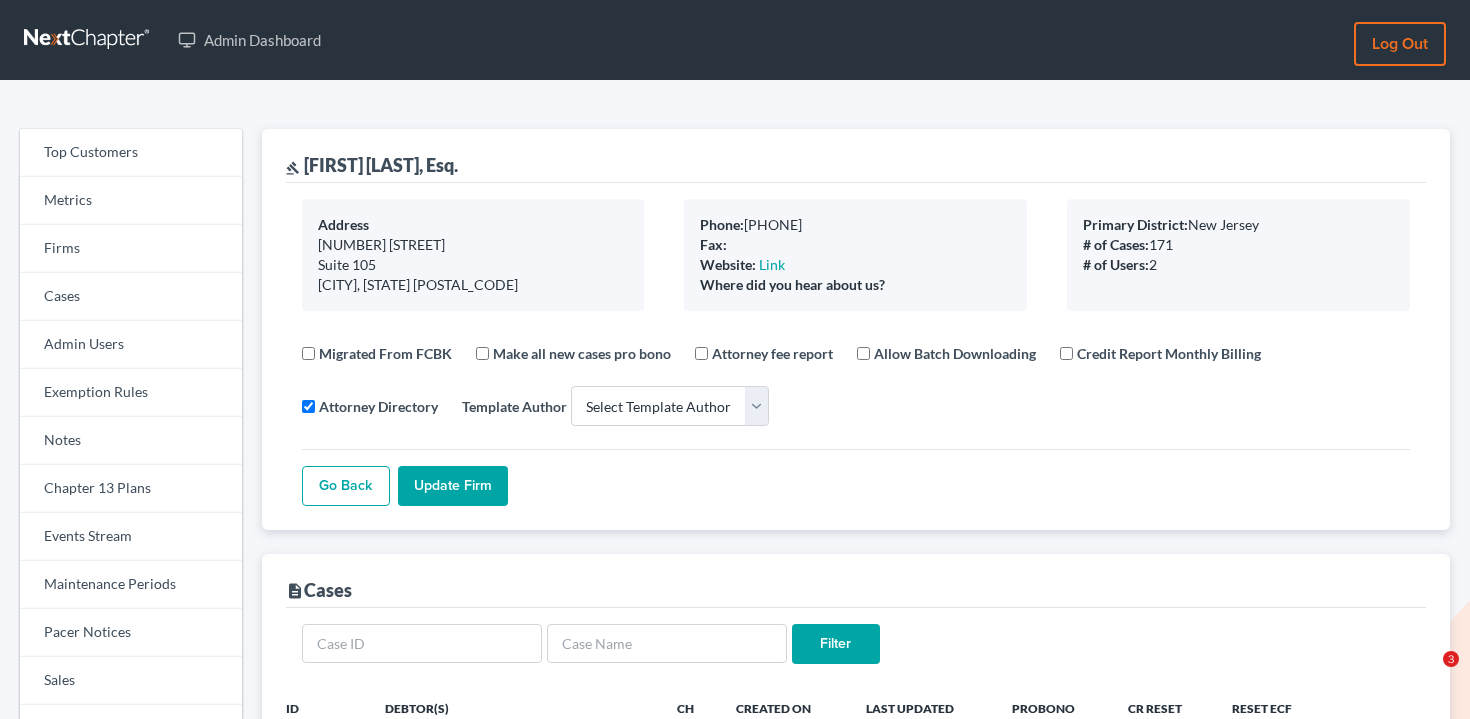select 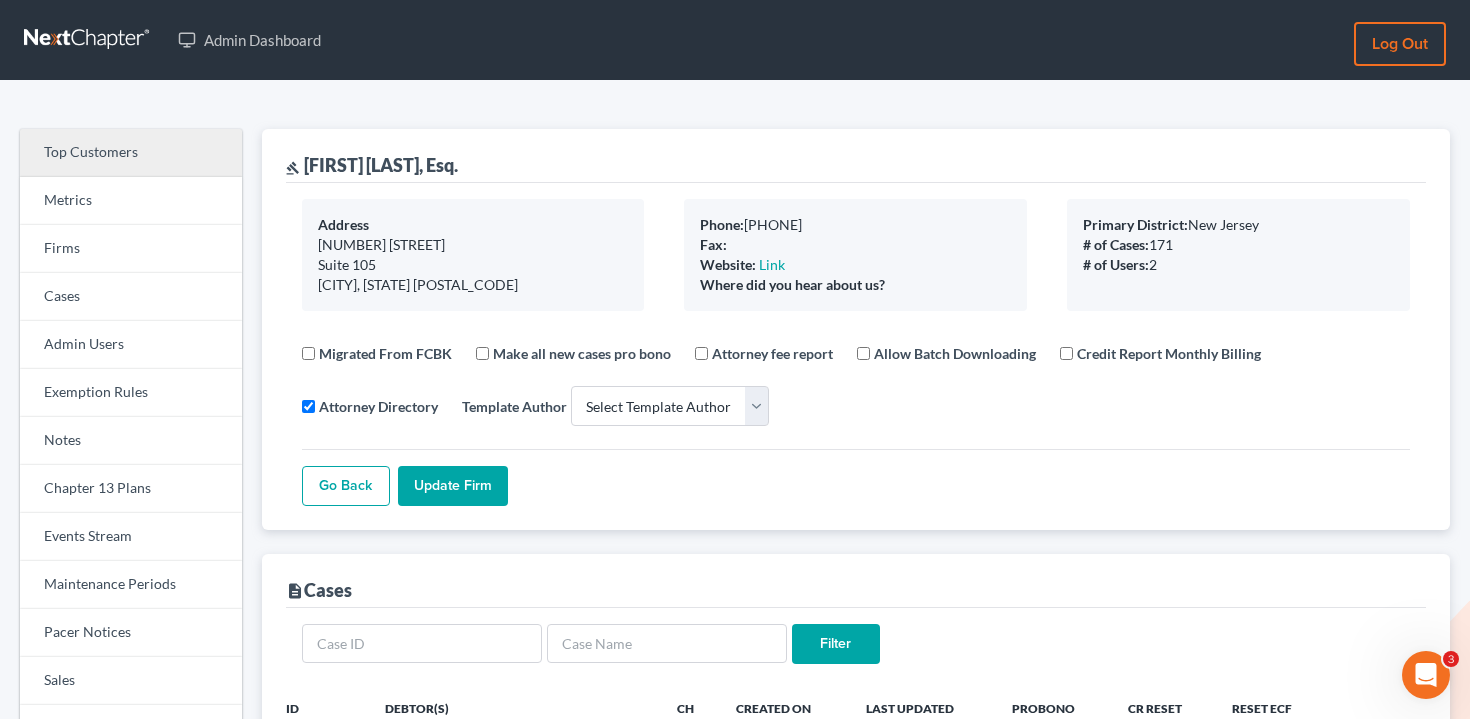 scroll, scrollTop: 0, scrollLeft: 0, axis: both 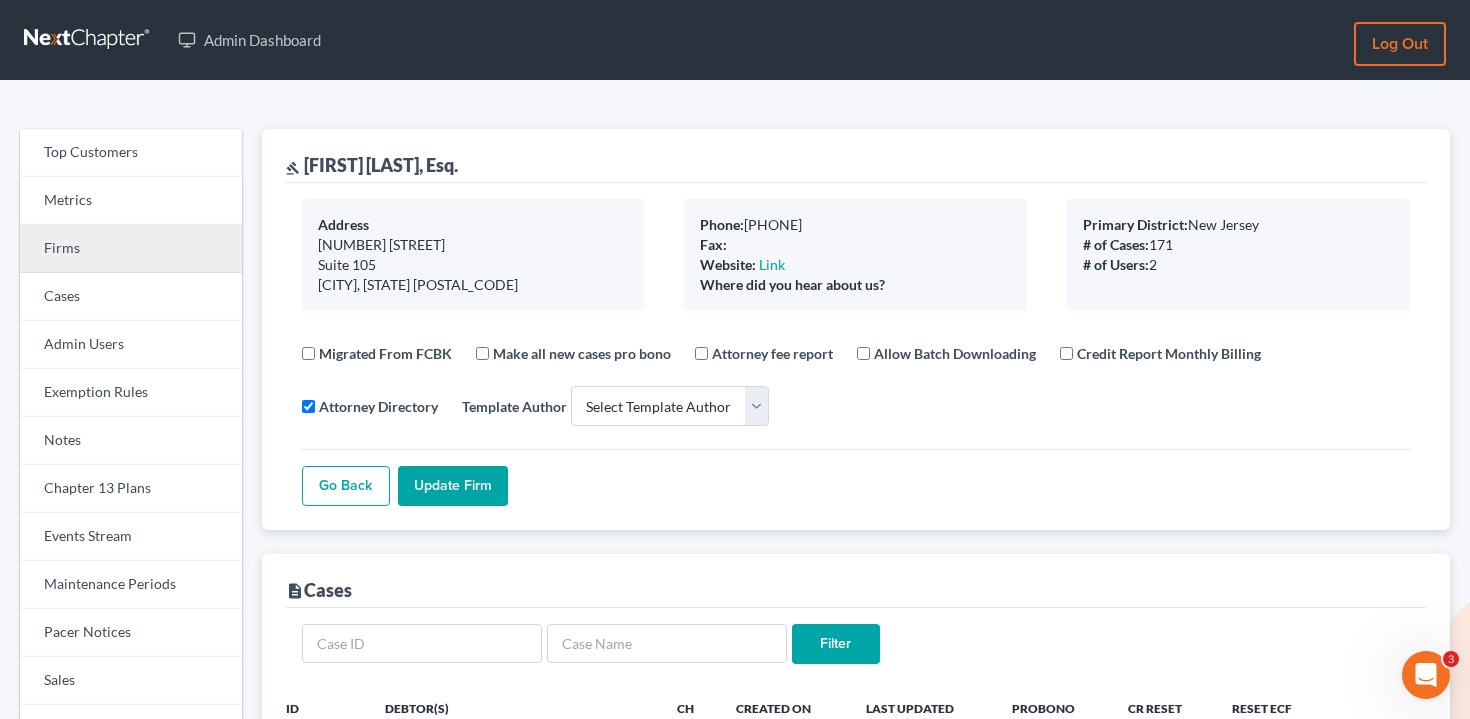click on "Firms" at bounding box center [131, 249] 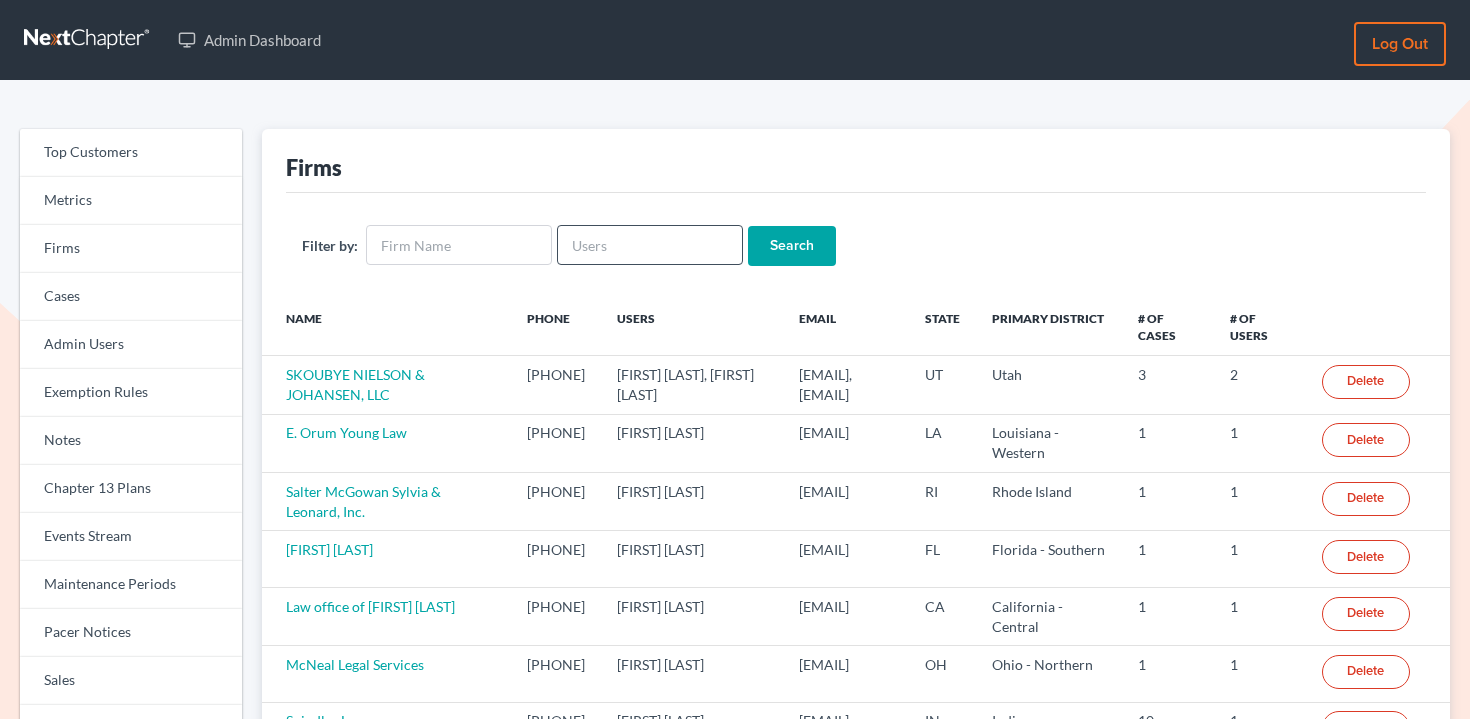 scroll, scrollTop: 0, scrollLeft: 0, axis: both 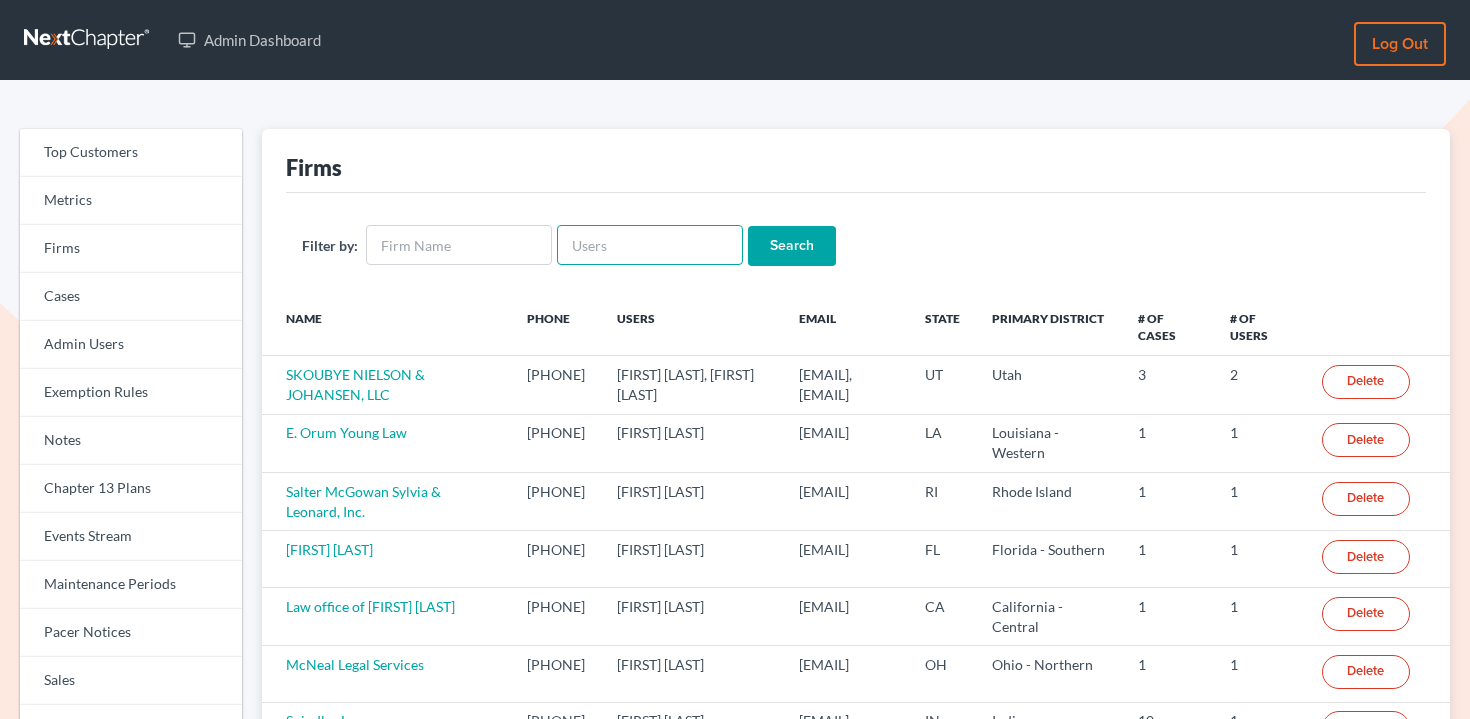 click at bounding box center (650, 245) 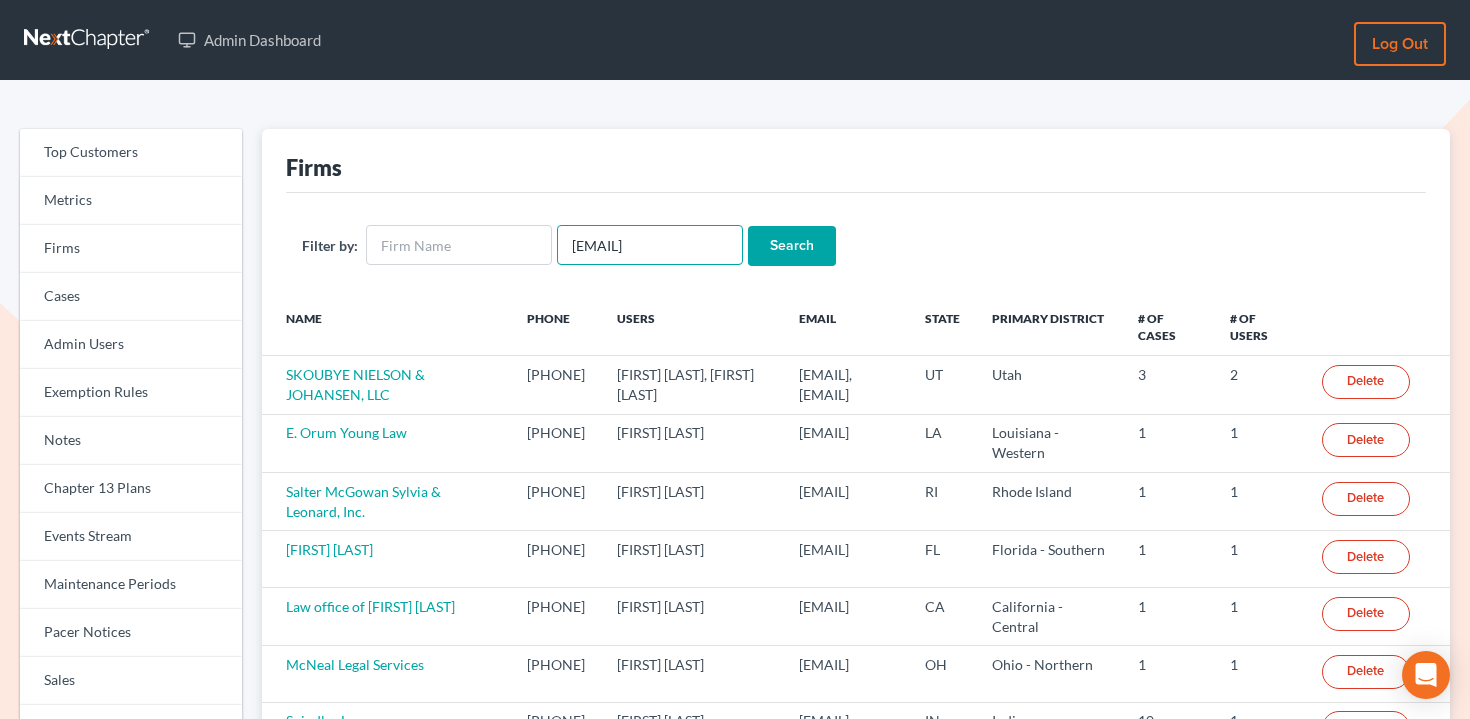 type on "kyoung@lasp.org" 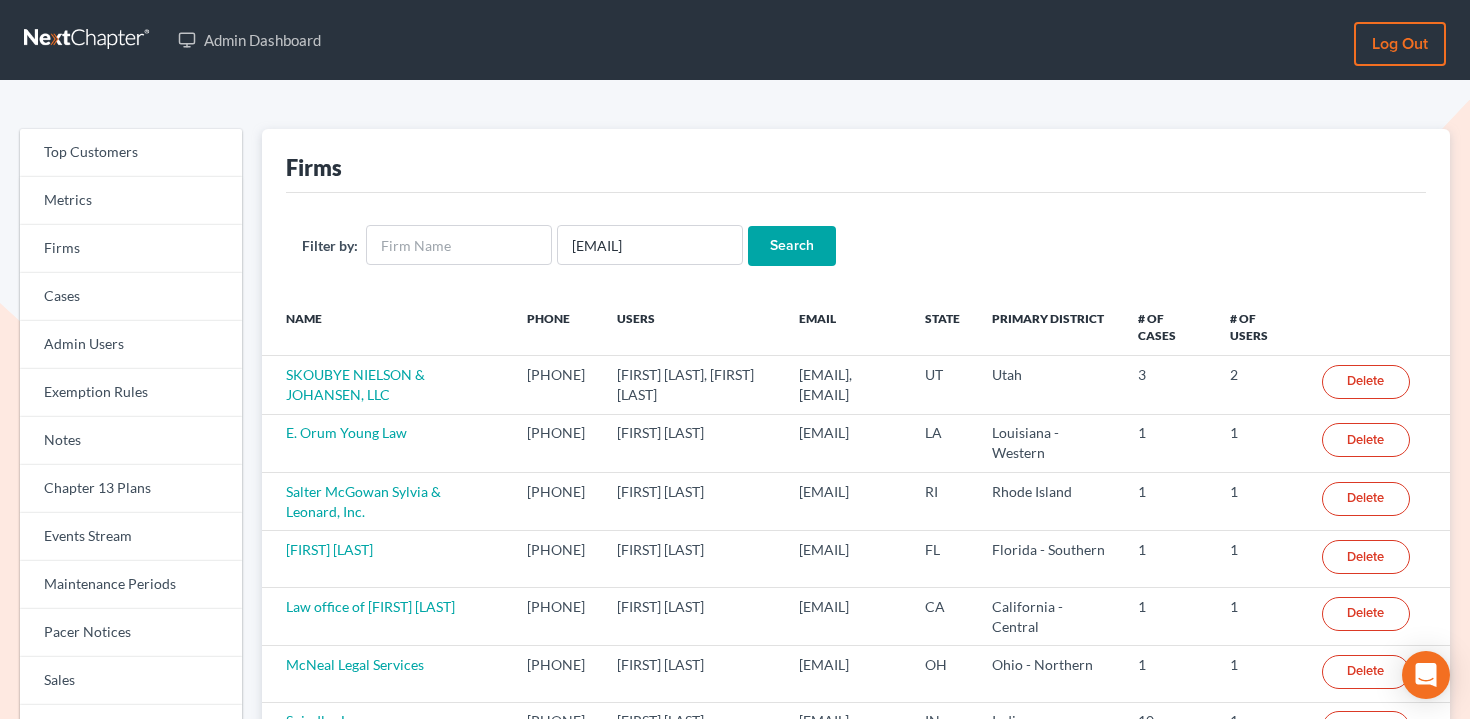 click on "Search" at bounding box center (792, 246) 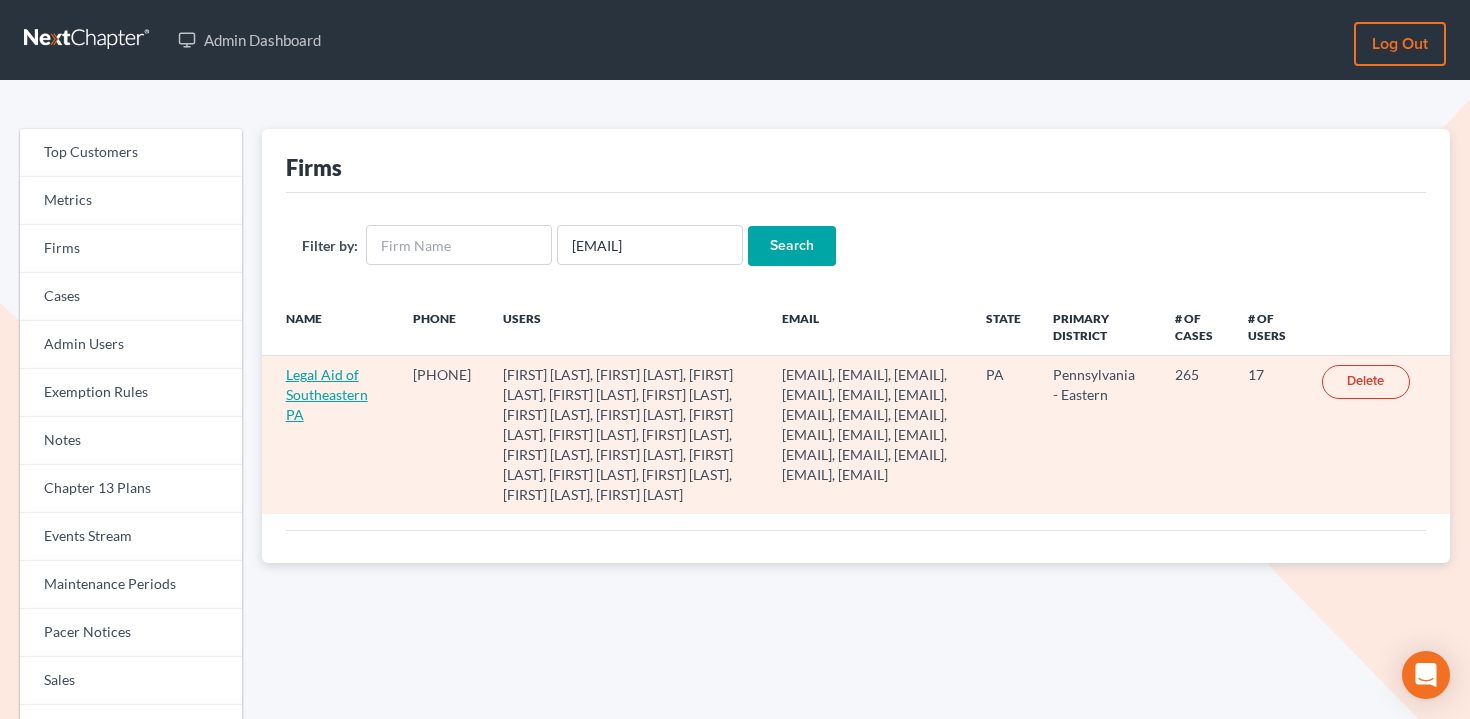 scroll, scrollTop: 0, scrollLeft: 0, axis: both 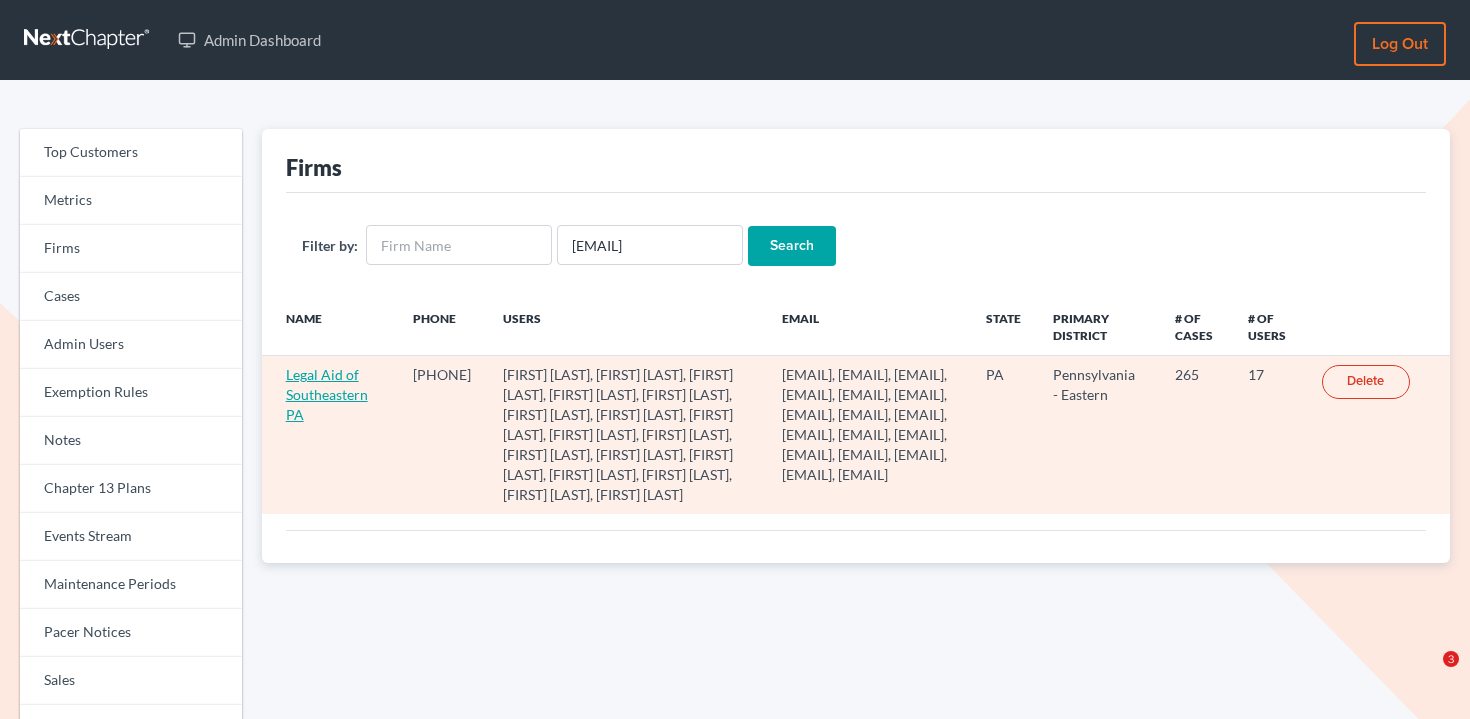 click on "Legal Aid of Southeastern PA" at bounding box center (327, 394) 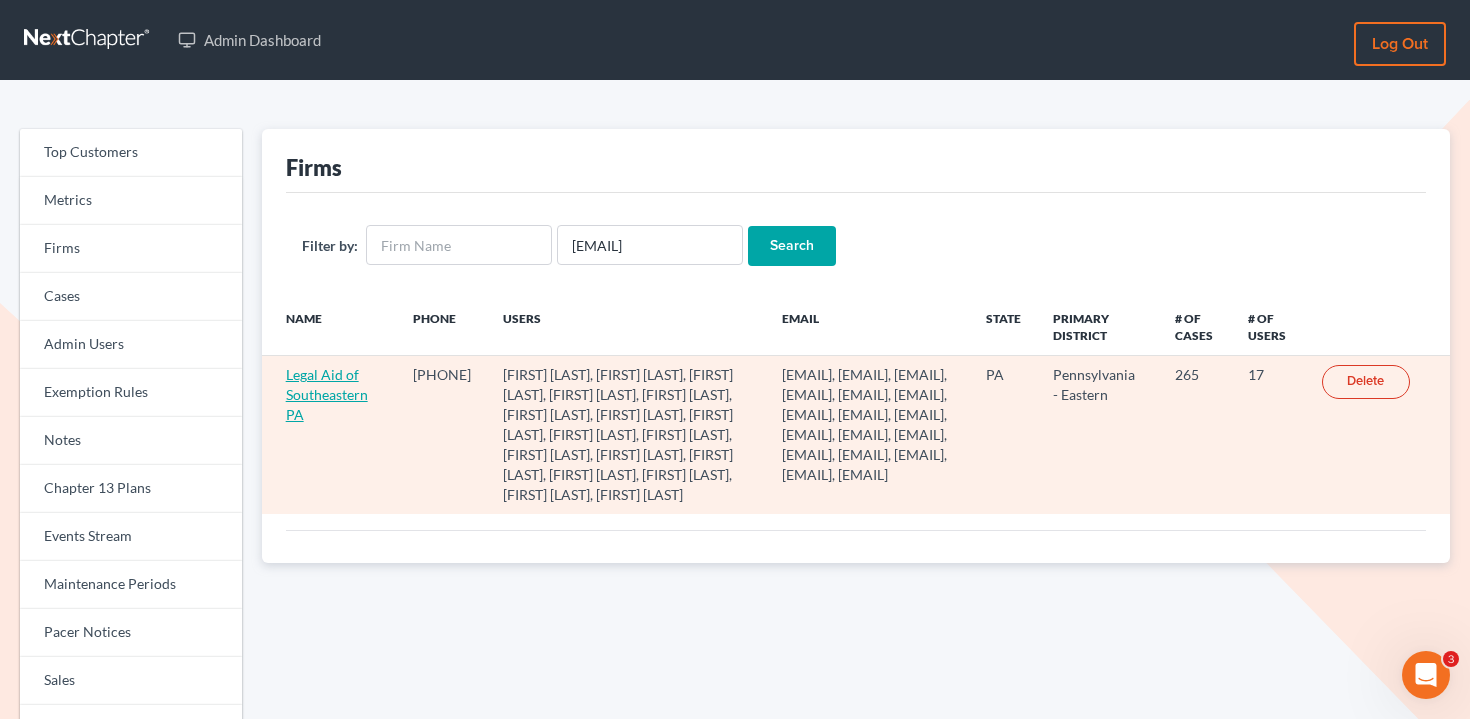 scroll, scrollTop: 0, scrollLeft: 0, axis: both 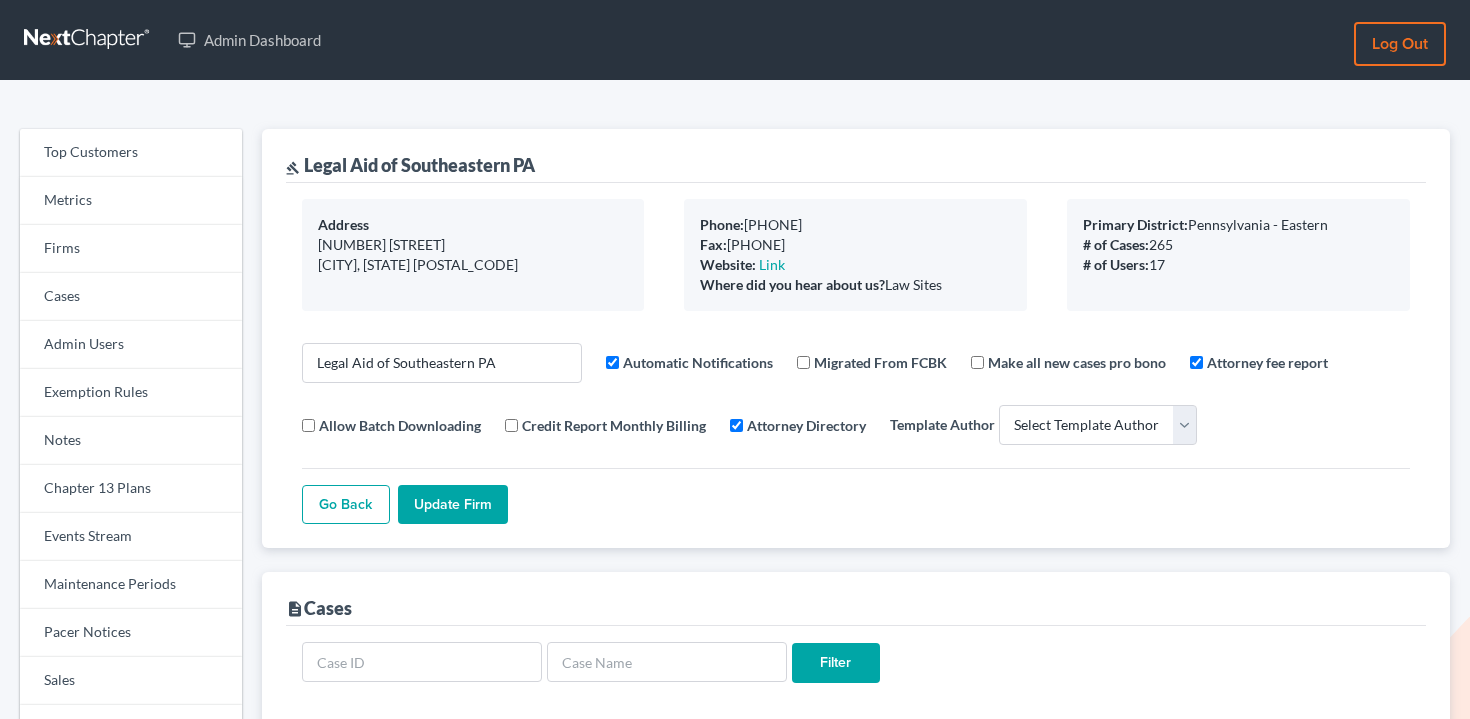 select 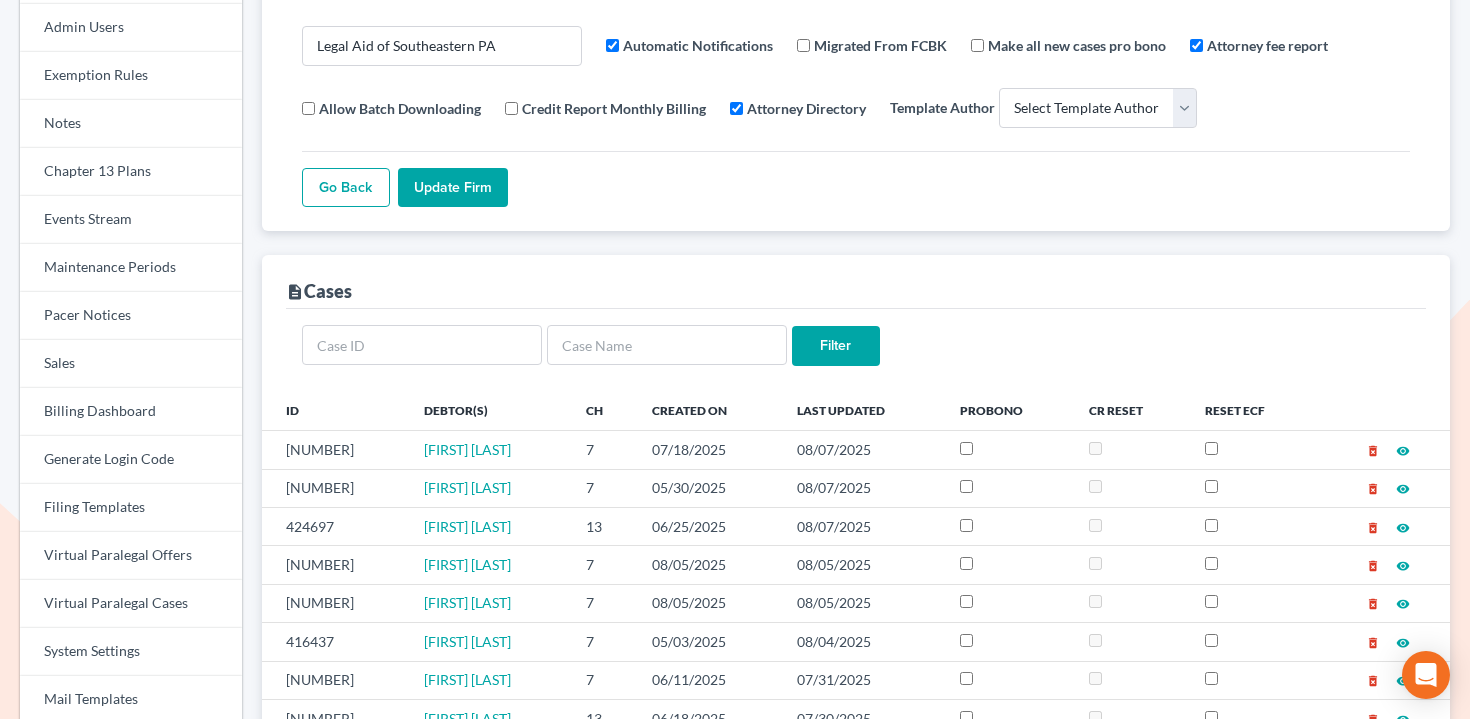 scroll, scrollTop: 378, scrollLeft: 0, axis: vertical 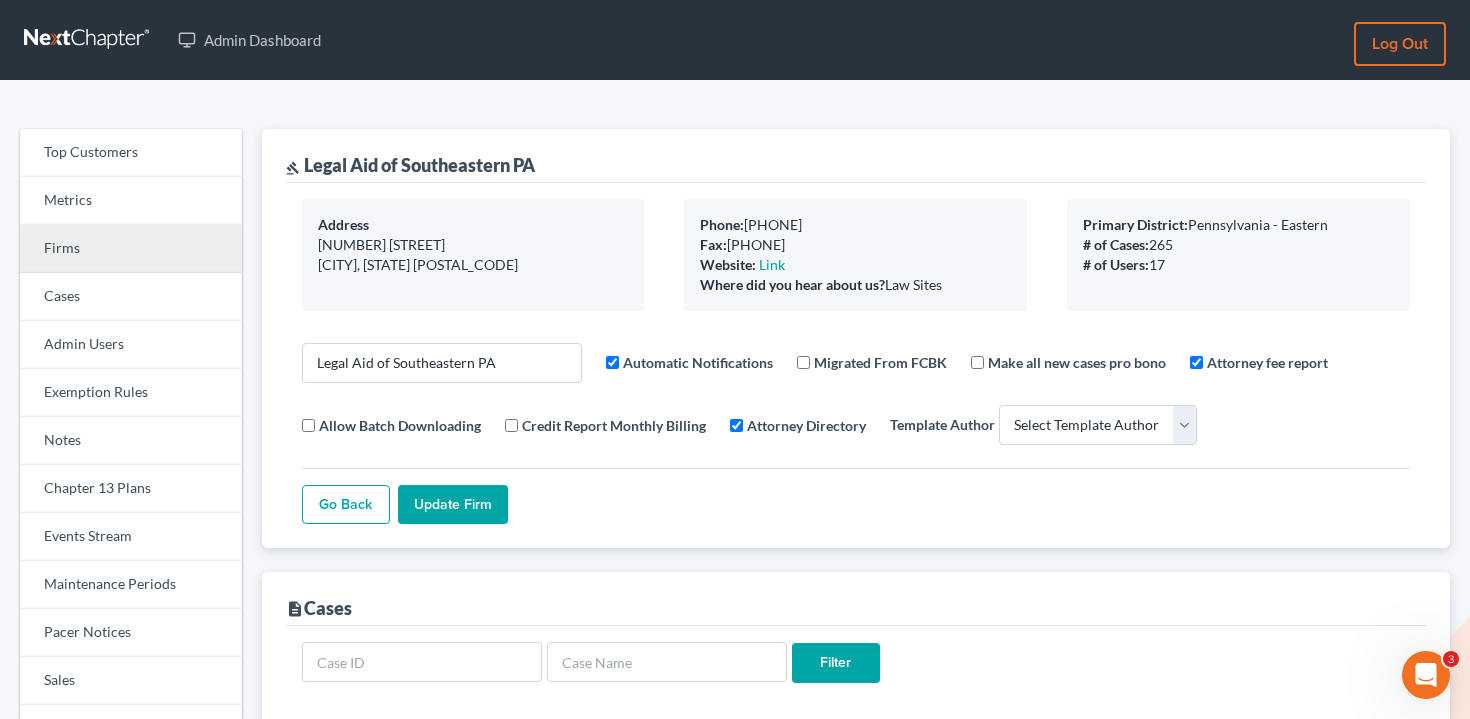 click on "Firms" at bounding box center [131, 249] 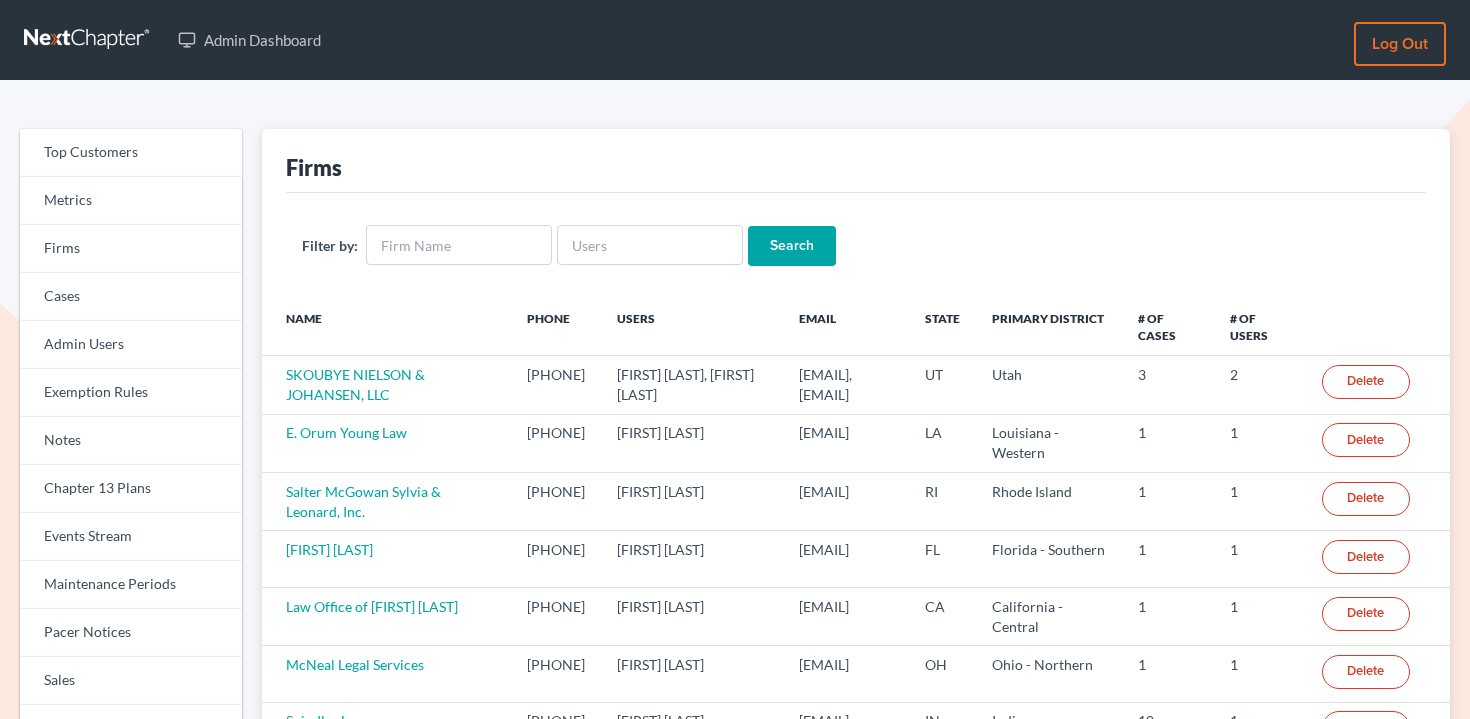 scroll, scrollTop: 0, scrollLeft: 0, axis: both 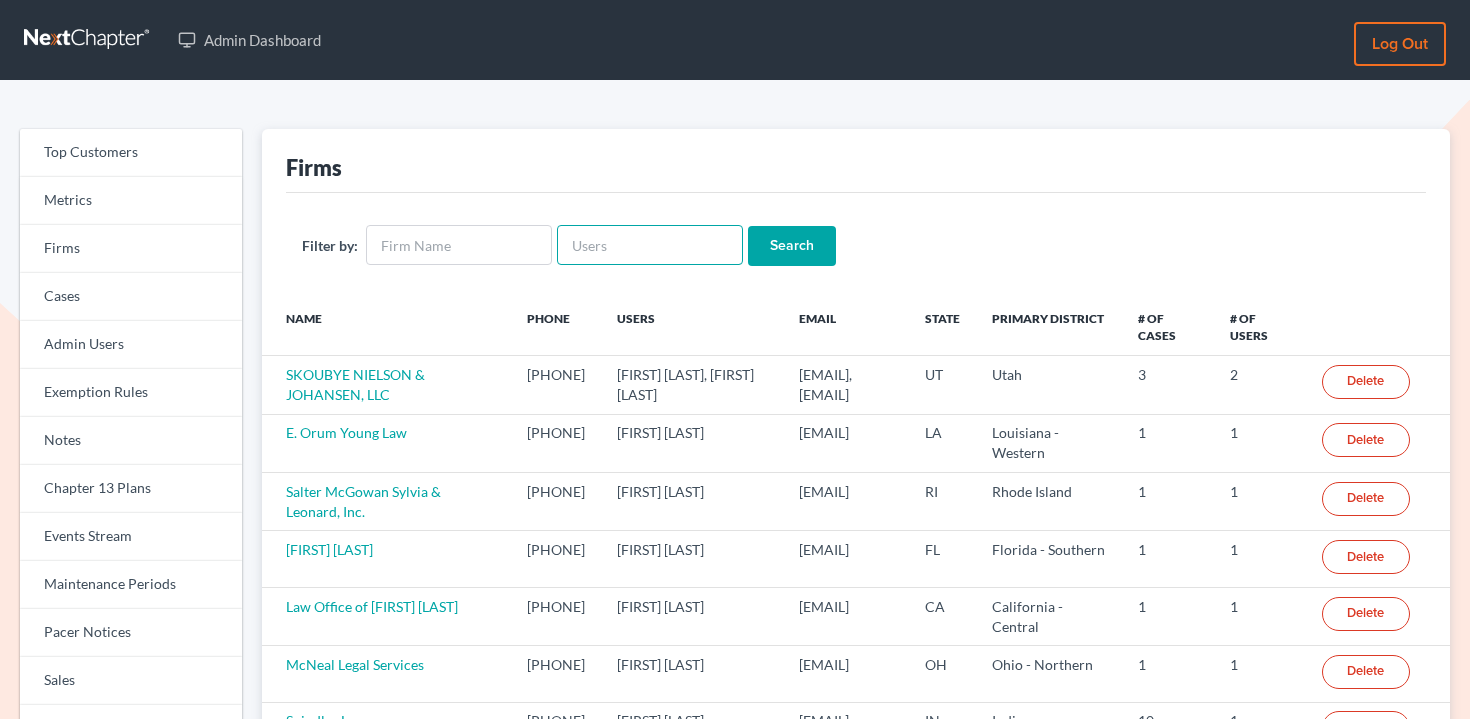 click at bounding box center [650, 245] 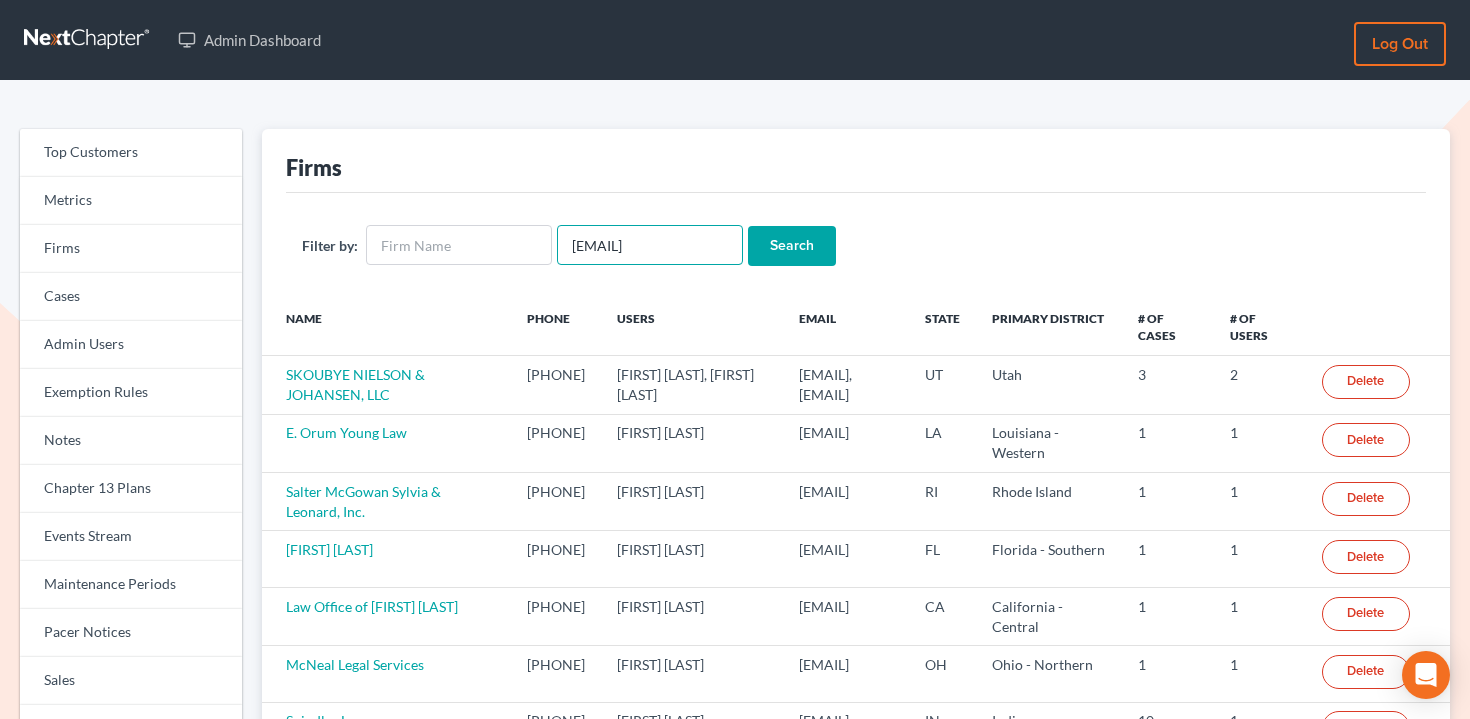 scroll, scrollTop: 0, scrollLeft: 21, axis: horizontal 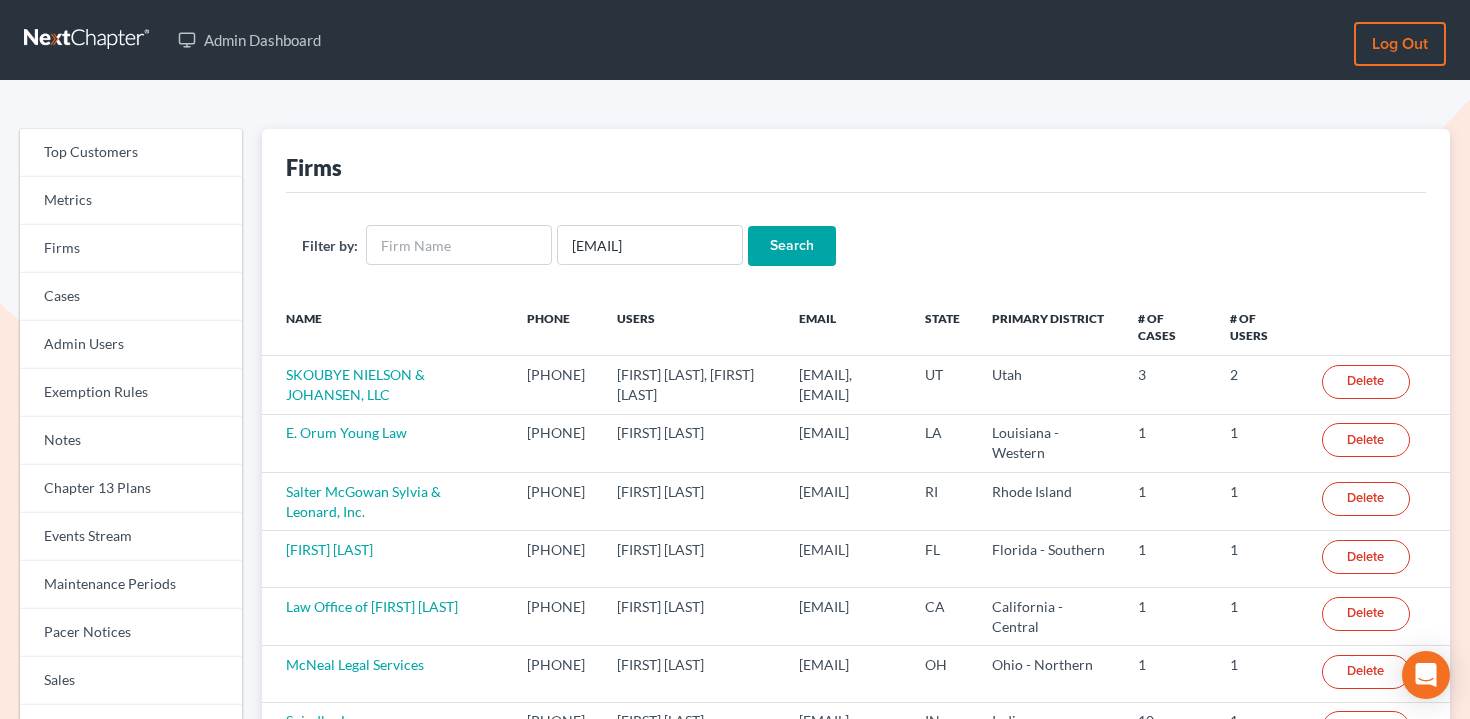 click on "Search" at bounding box center (792, 246) 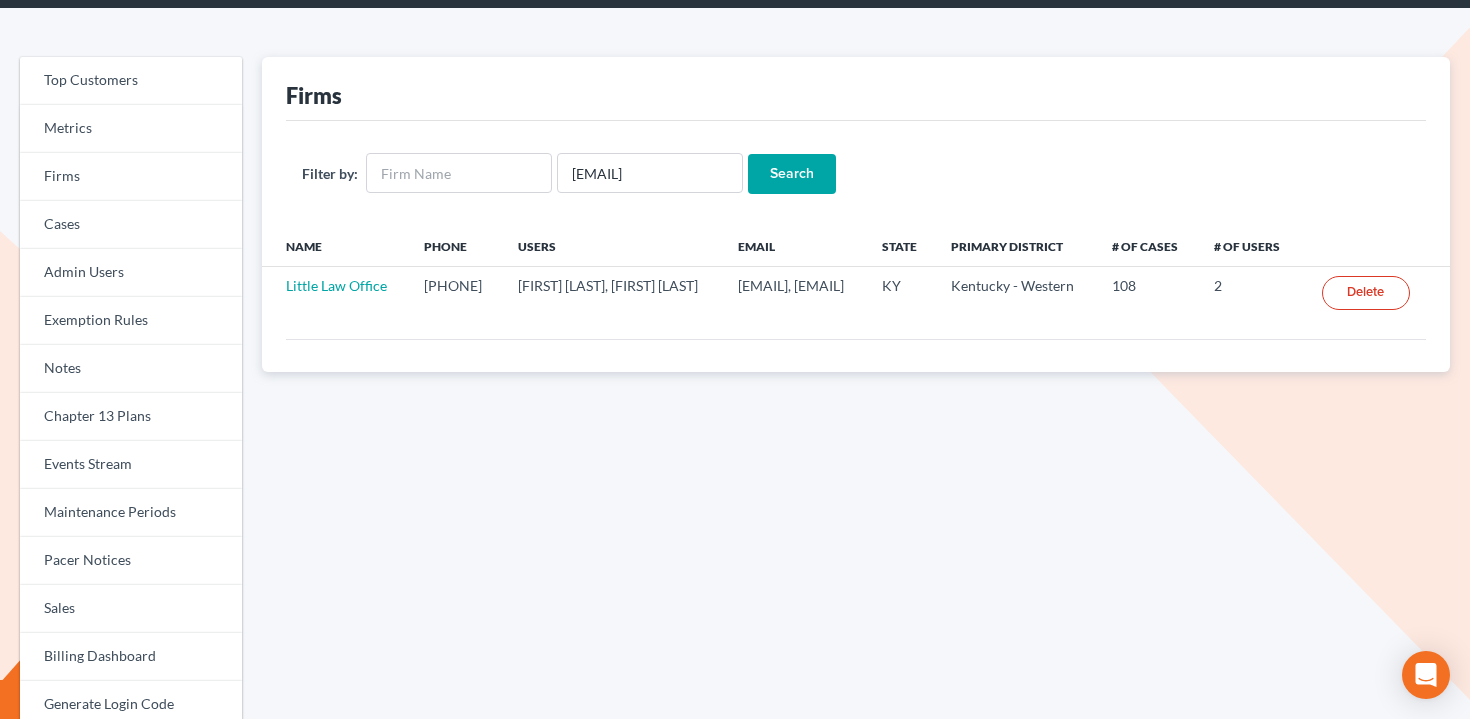 scroll, scrollTop: 93, scrollLeft: 0, axis: vertical 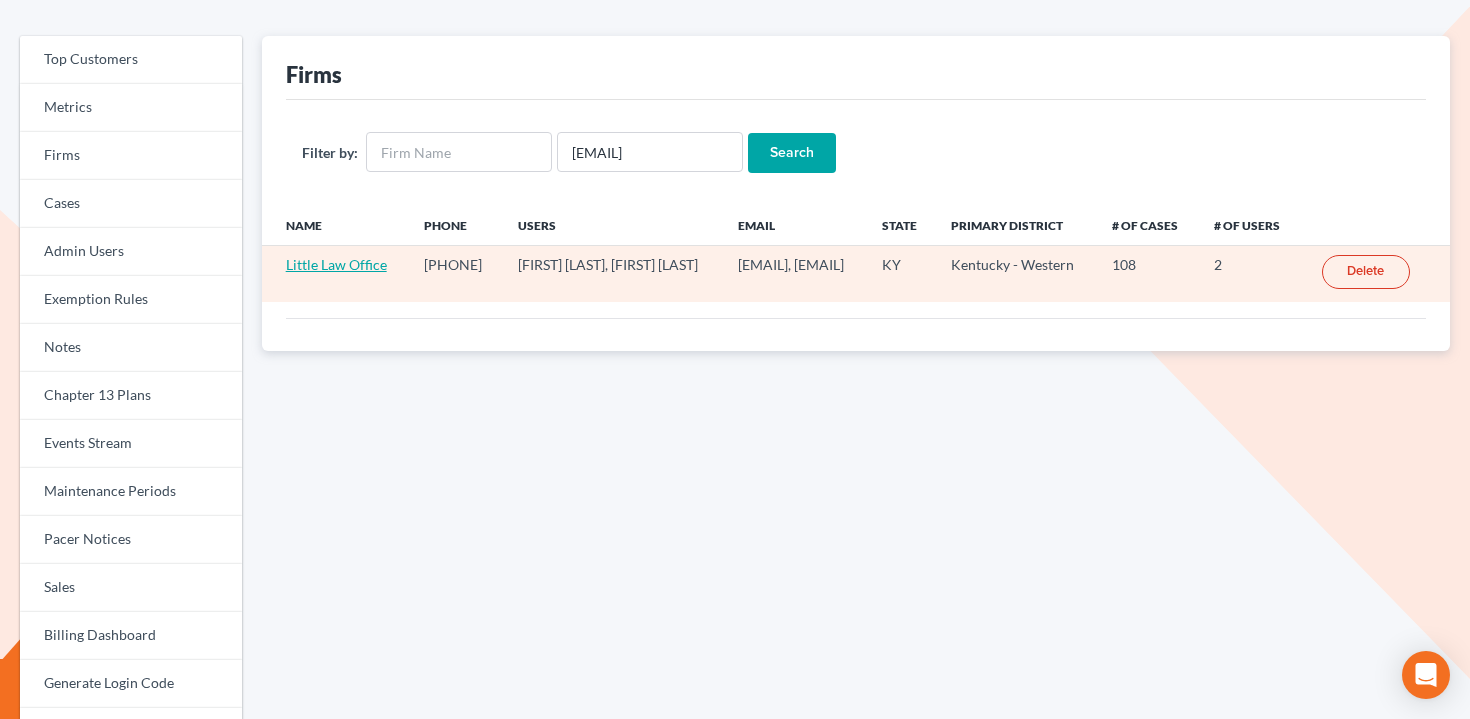 click on "Little Law Office" at bounding box center (336, 264) 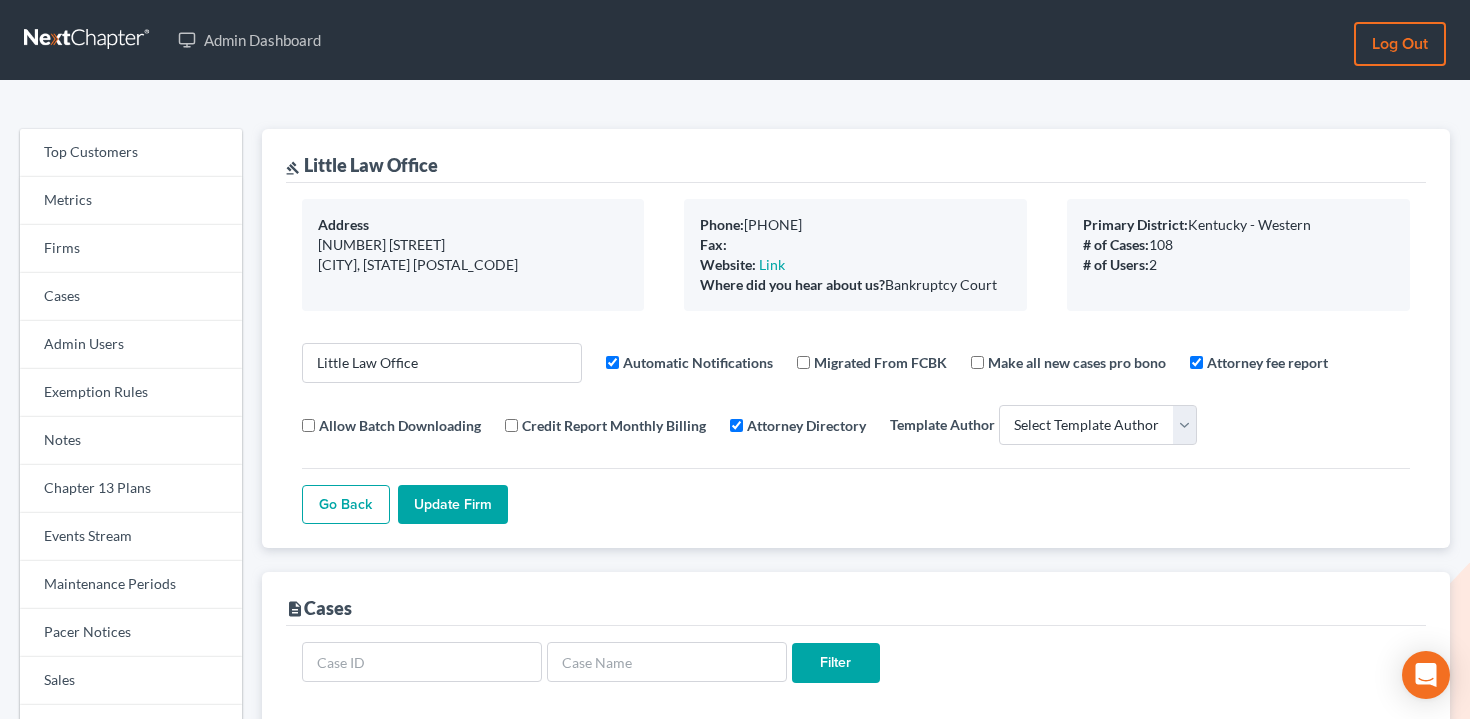 select 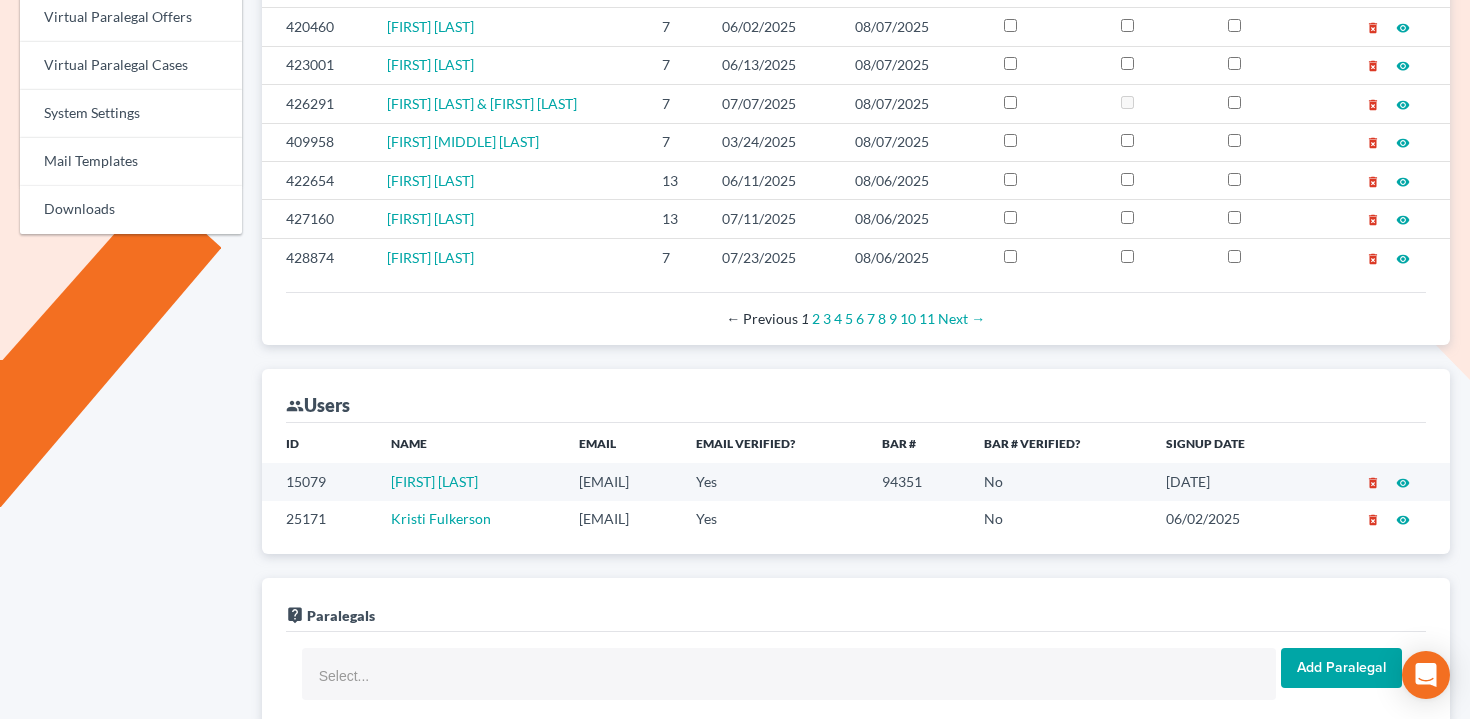 scroll, scrollTop: 876, scrollLeft: 0, axis: vertical 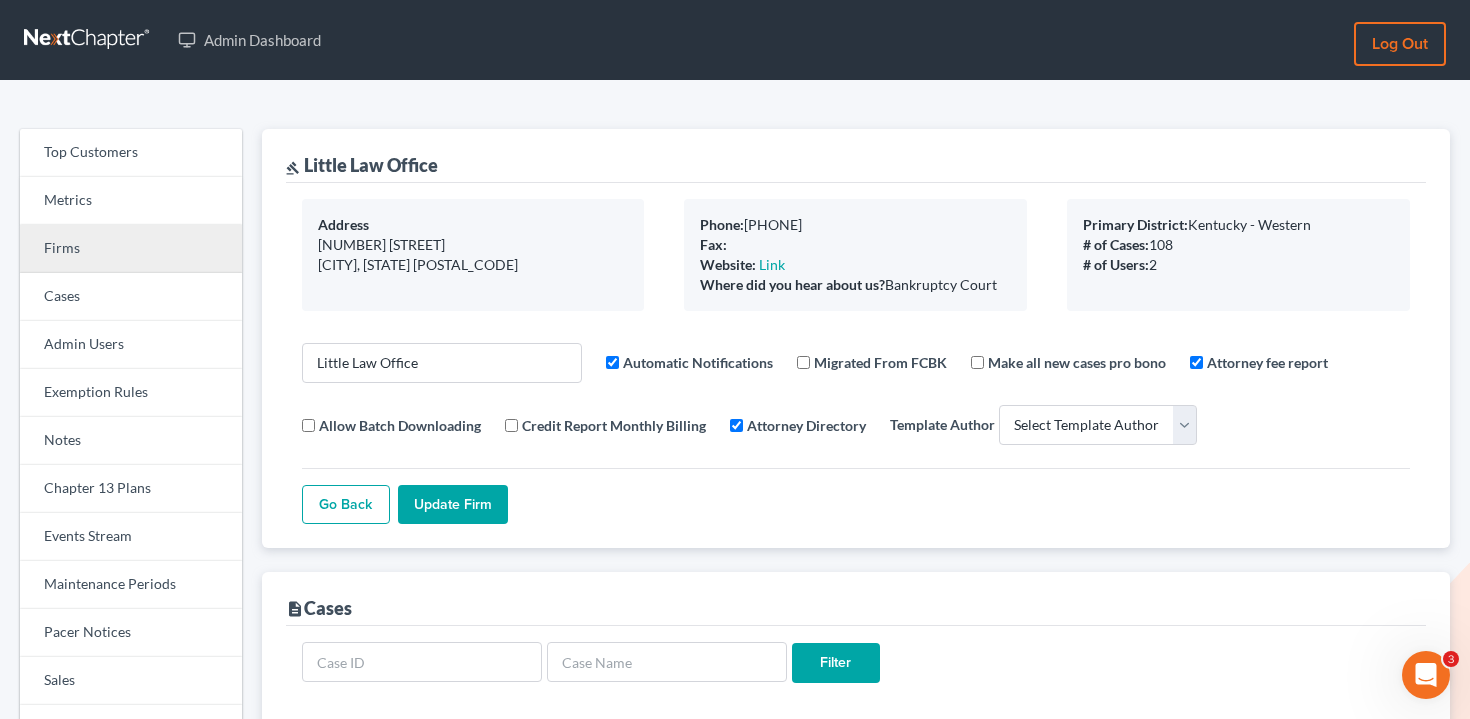 click on "Firms" at bounding box center (131, 249) 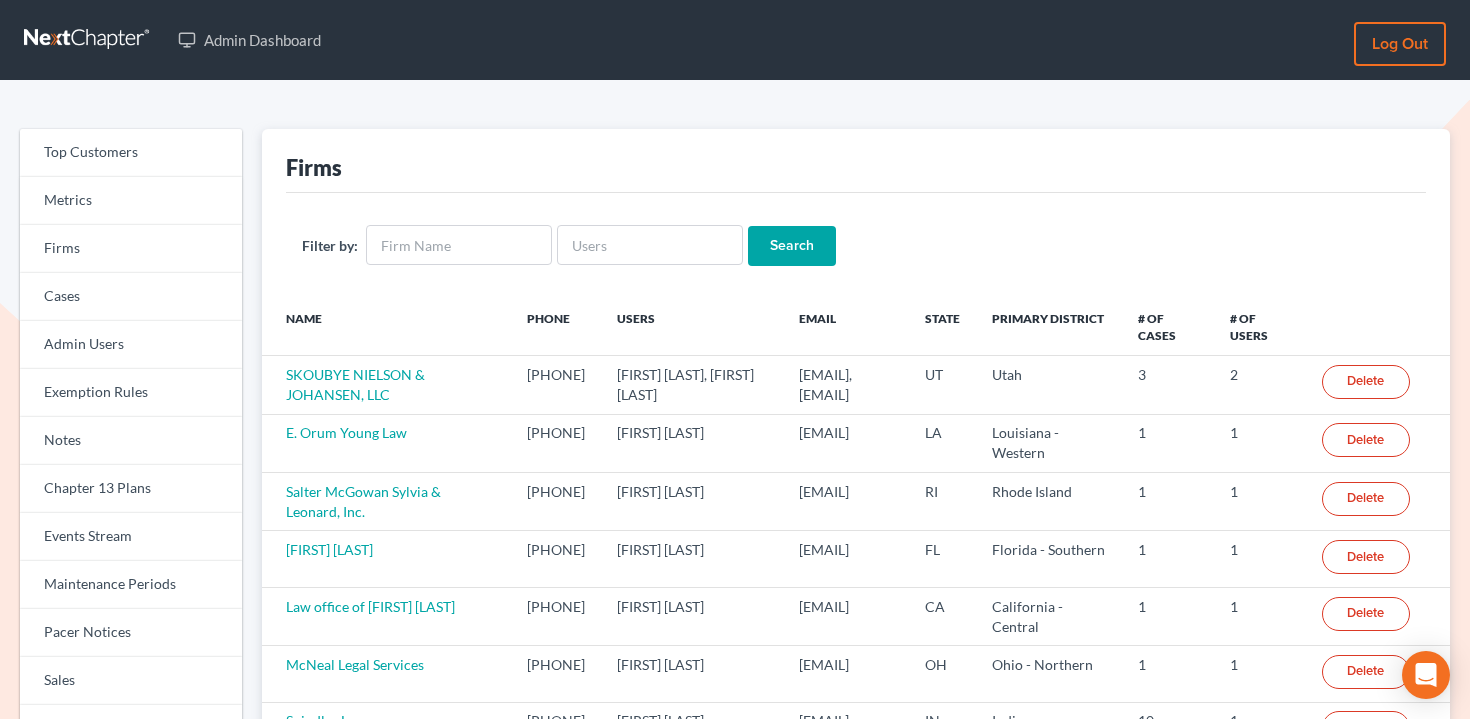 scroll, scrollTop: 0, scrollLeft: 0, axis: both 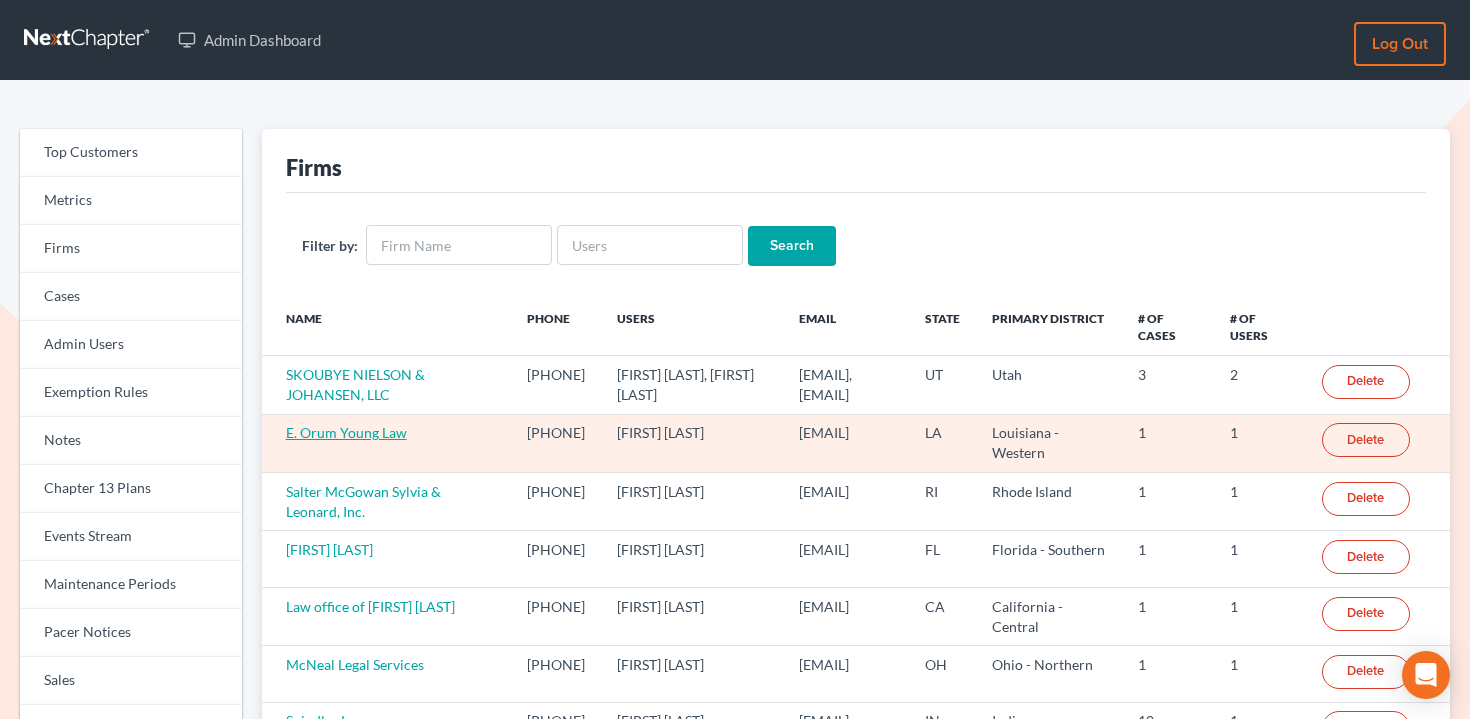 click on "E. Orum Young Law" at bounding box center (346, 432) 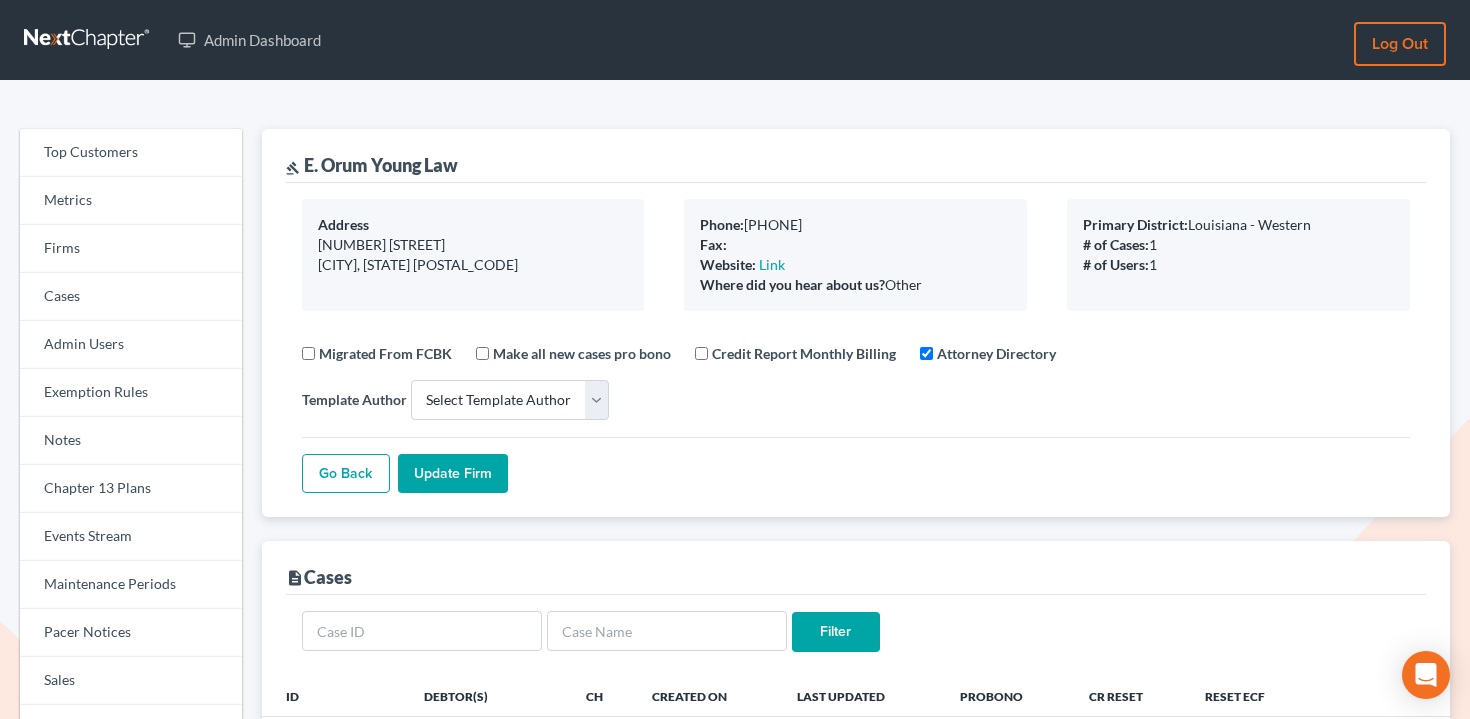 select 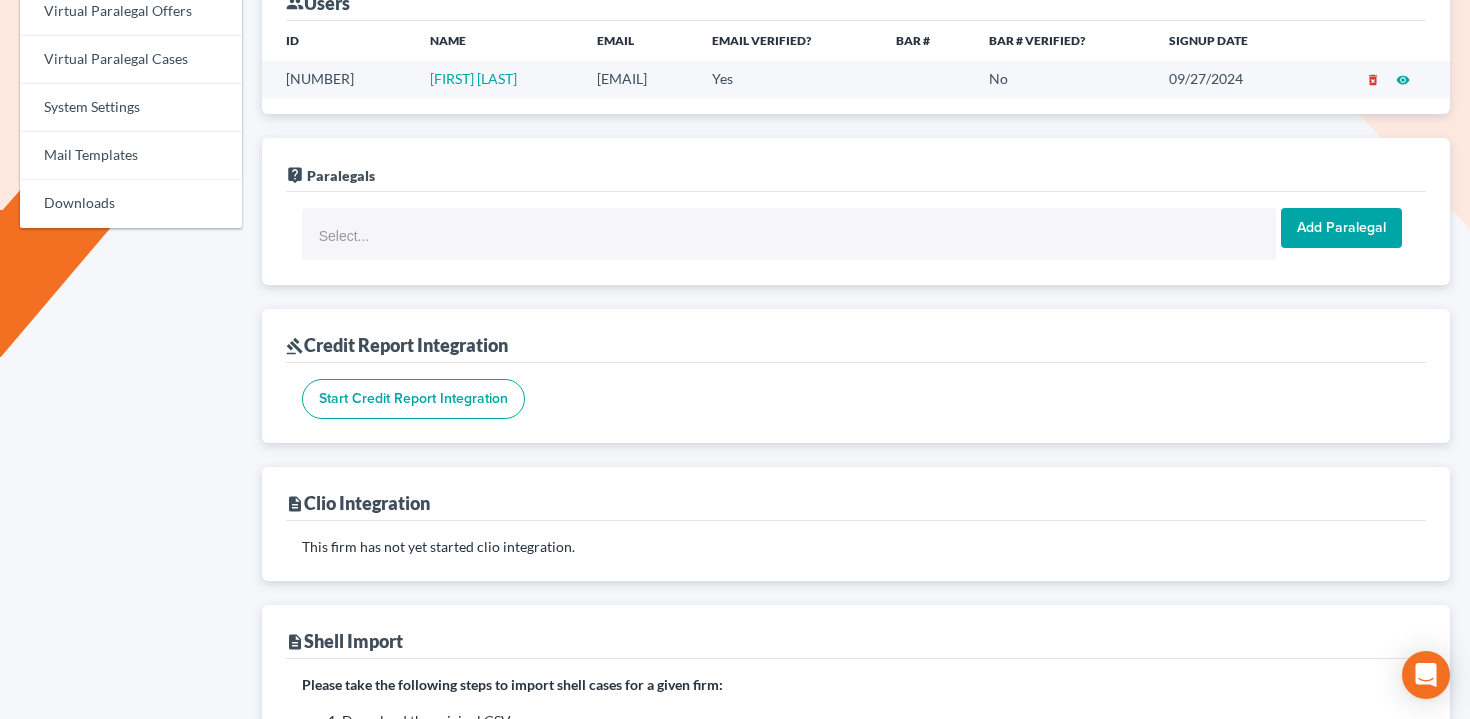 scroll, scrollTop: 820, scrollLeft: 0, axis: vertical 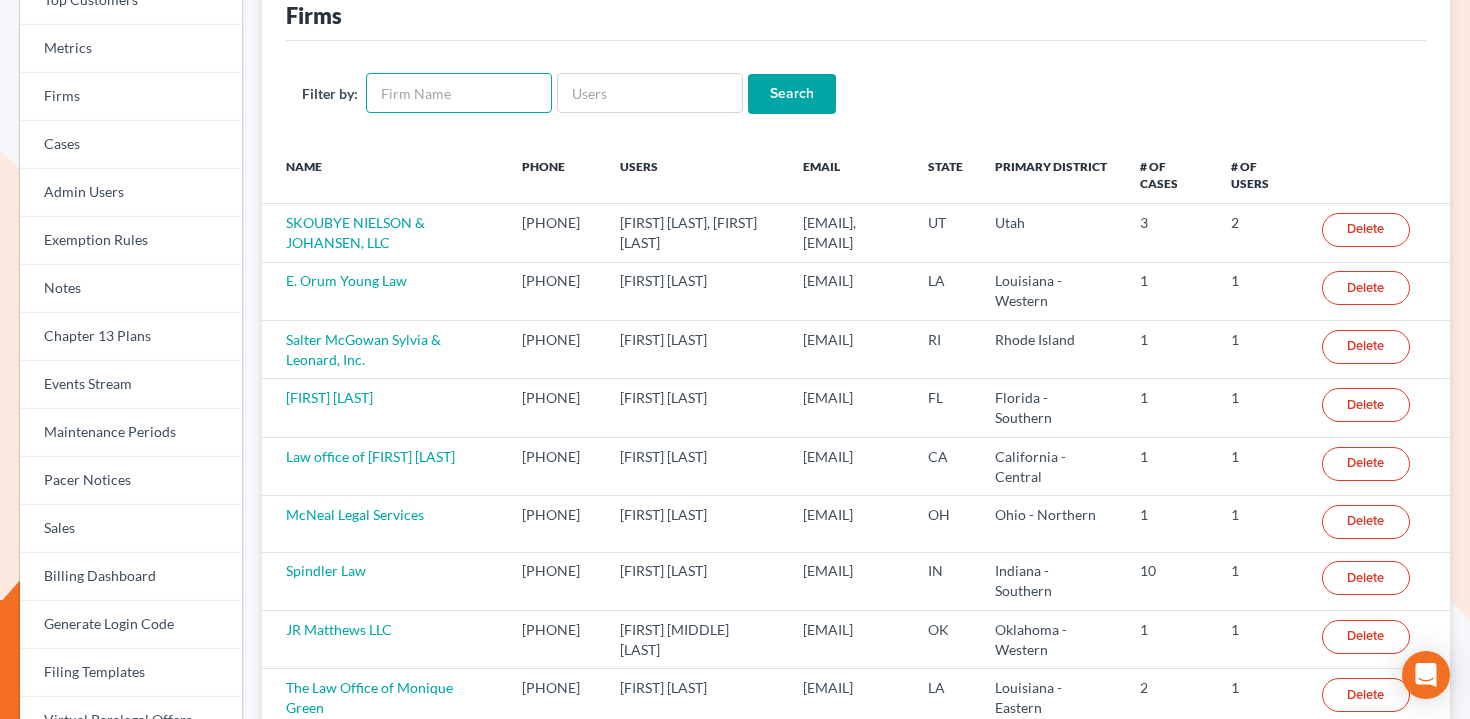 click at bounding box center (459, 93) 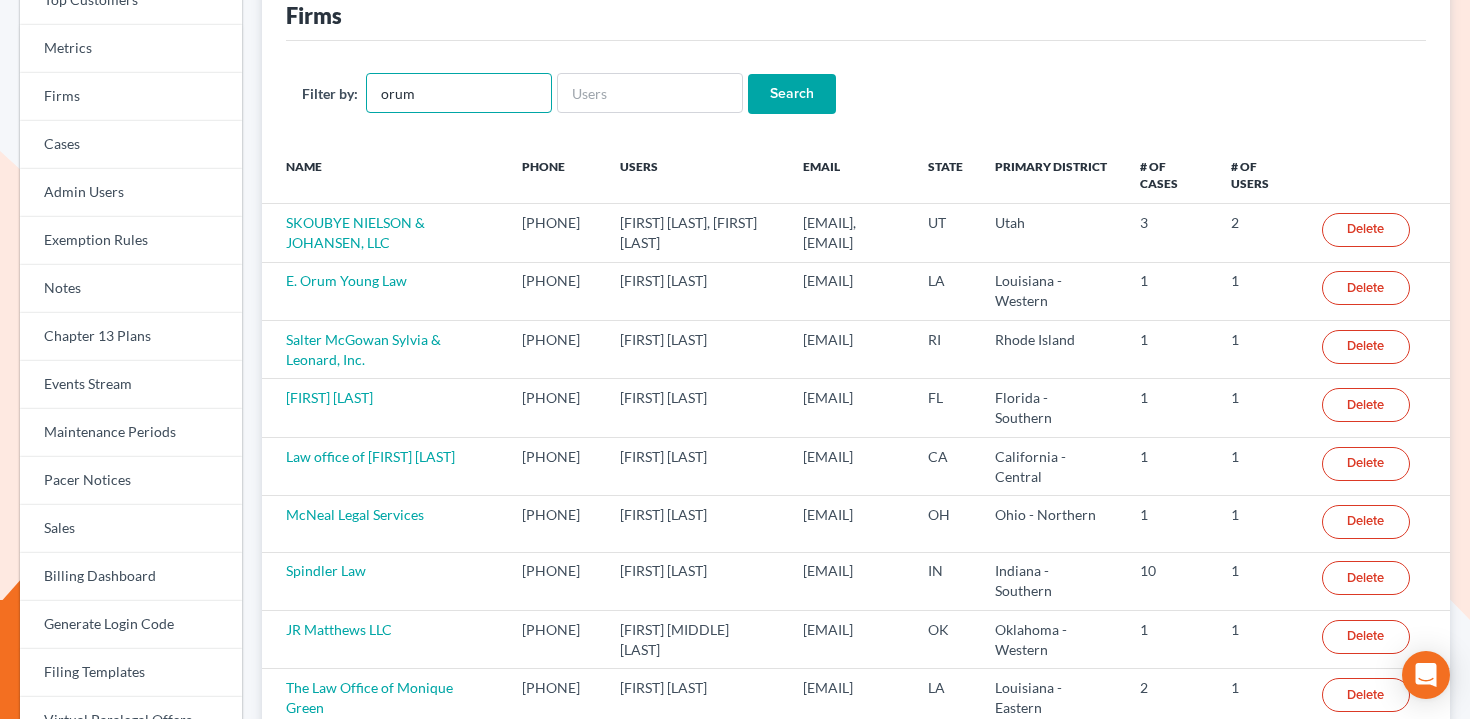 type on "[FIRST]" 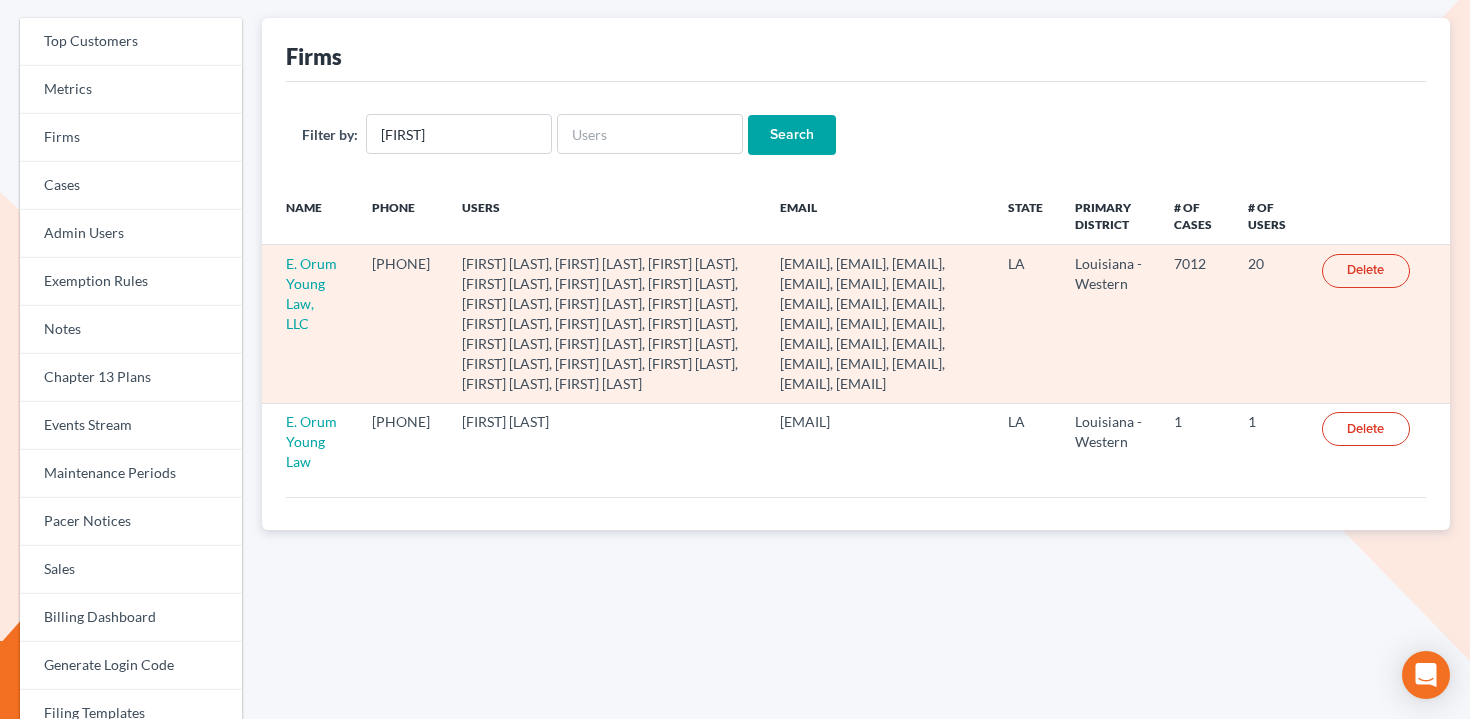 scroll, scrollTop: 241, scrollLeft: 0, axis: vertical 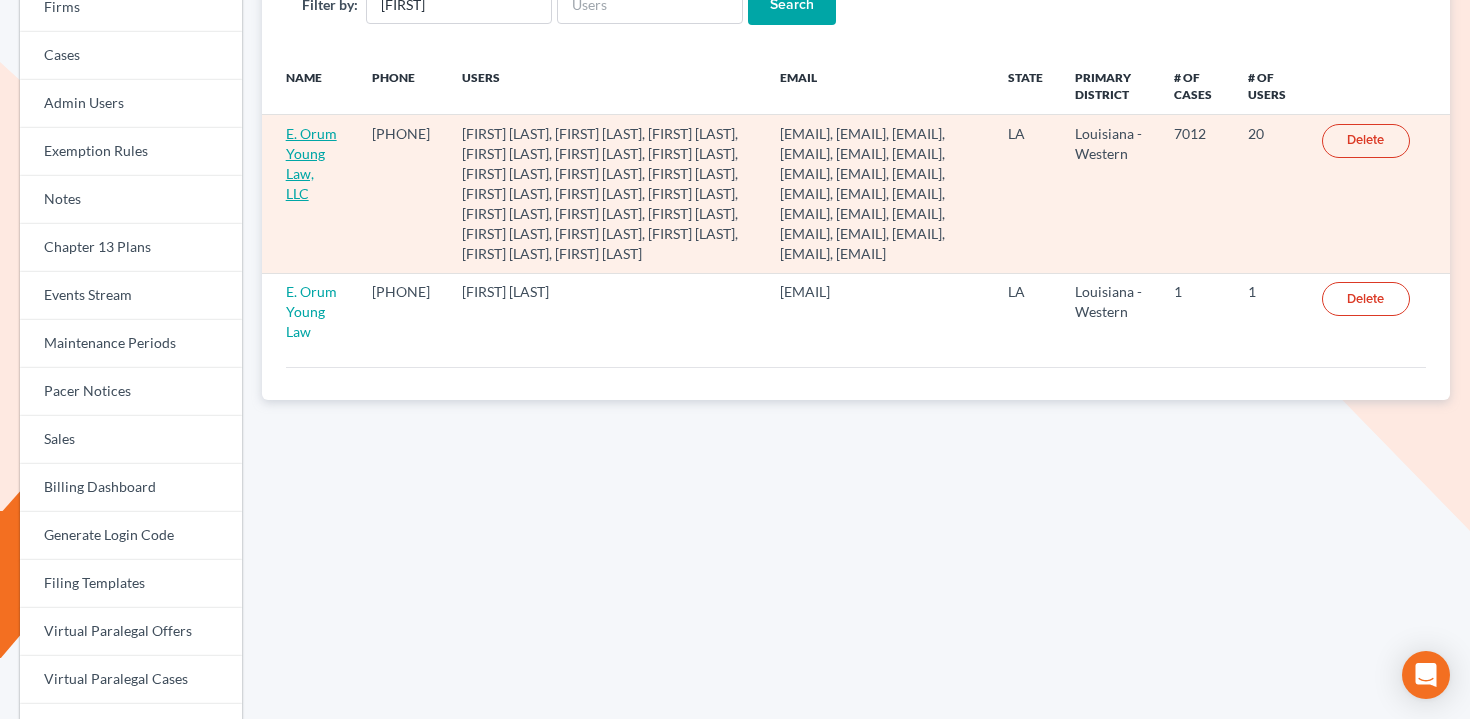 click on "E. Orum Young Law, LLC" at bounding box center [311, 163] 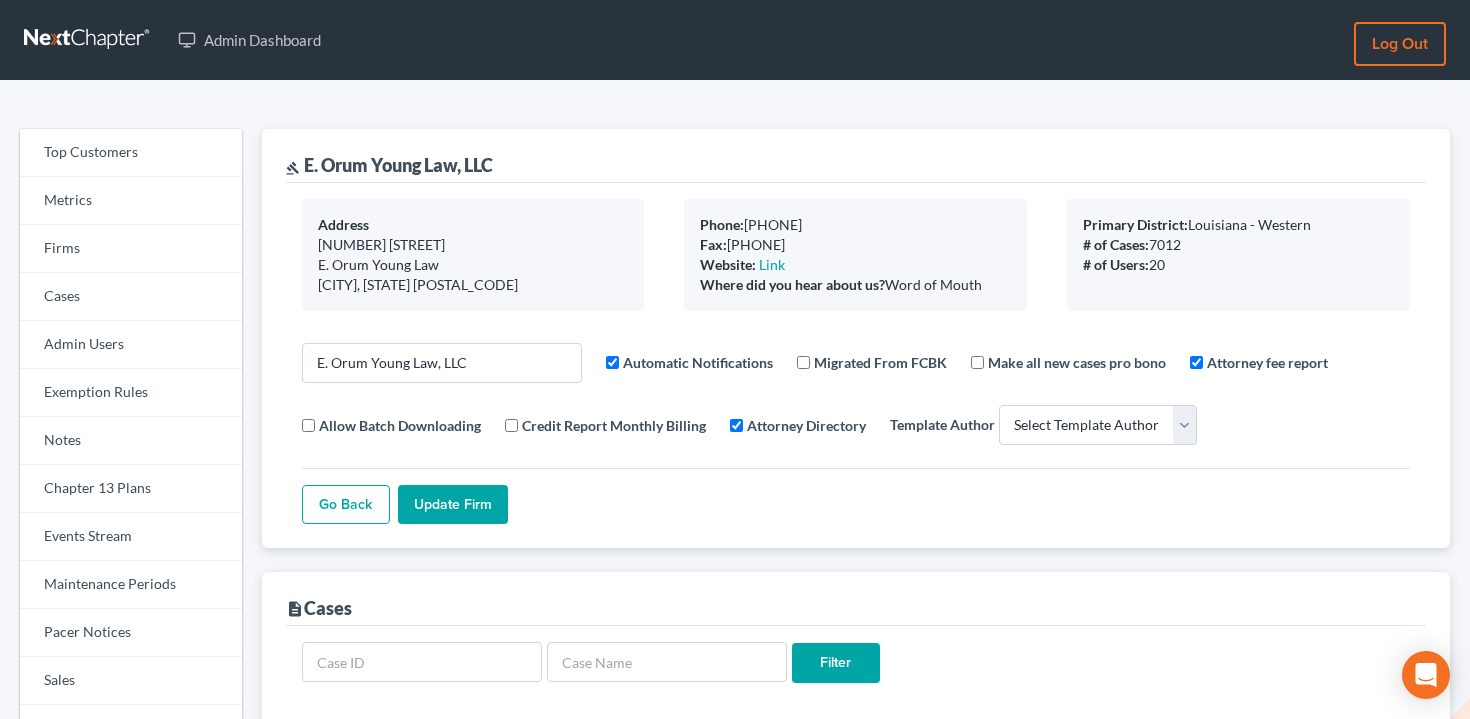 select 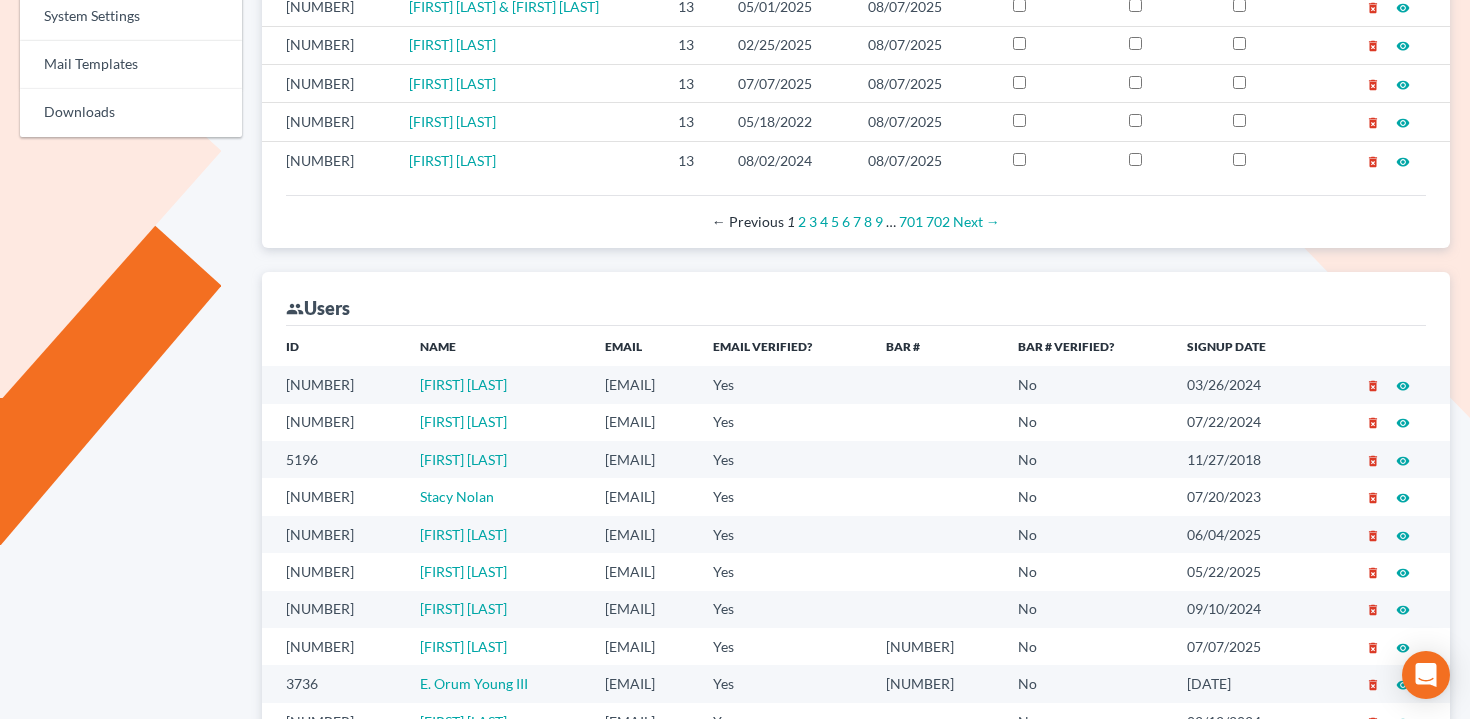scroll, scrollTop: 955, scrollLeft: 0, axis: vertical 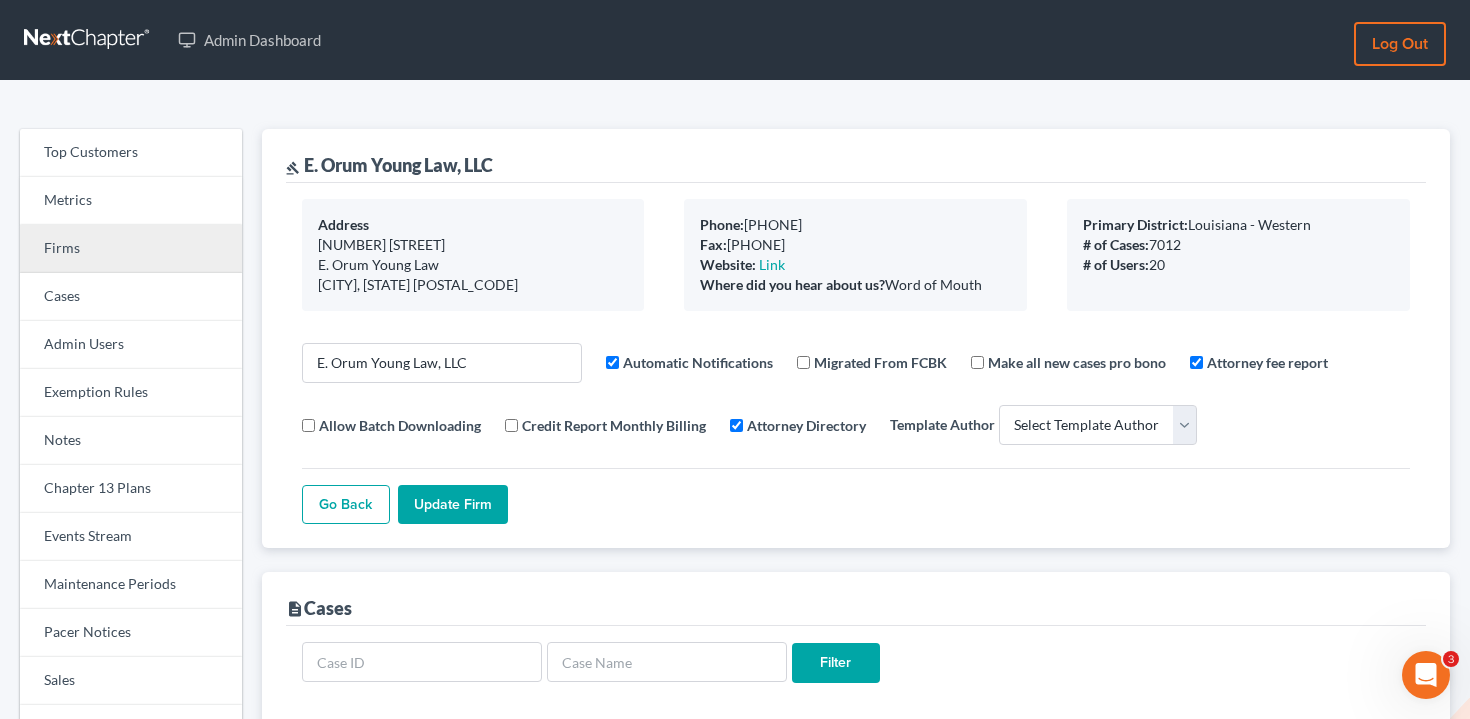 click on "Firms" at bounding box center (131, 249) 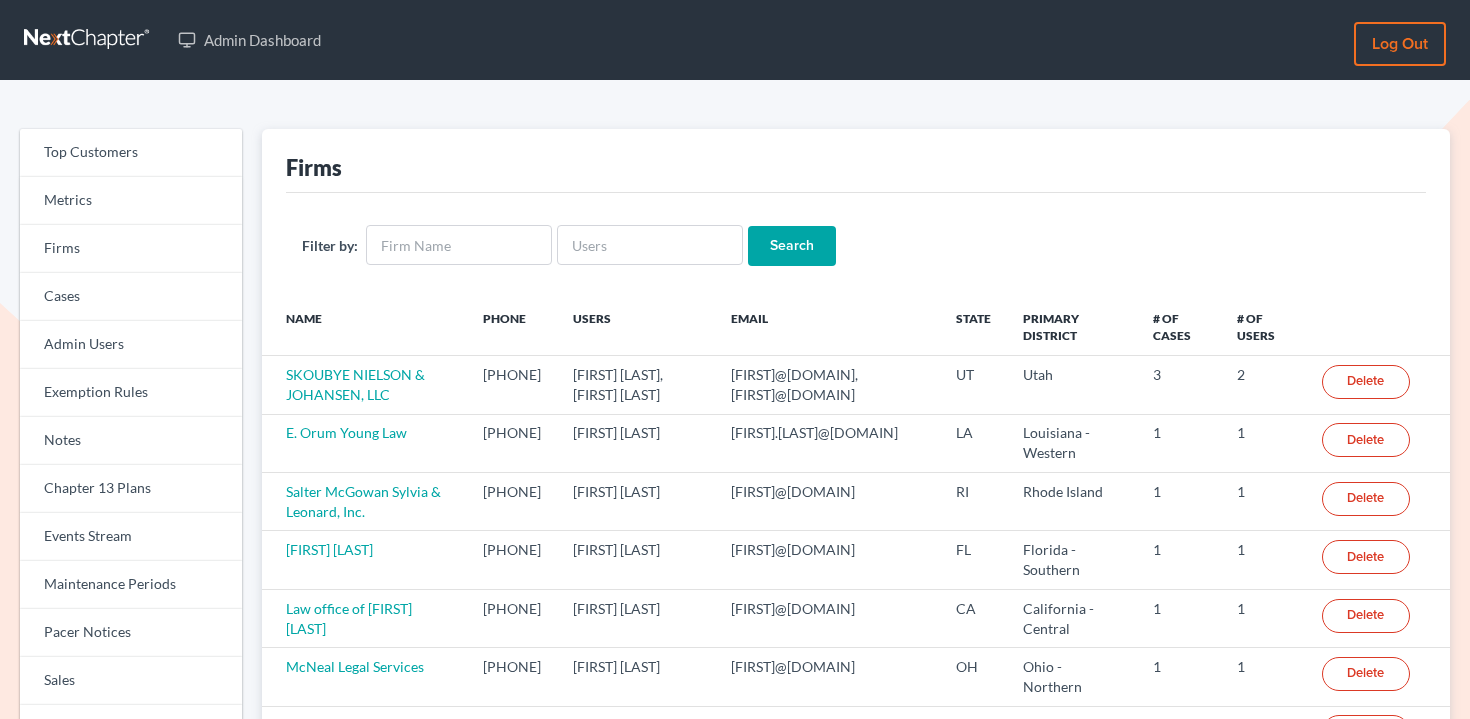 scroll, scrollTop: 0, scrollLeft: 0, axis: both 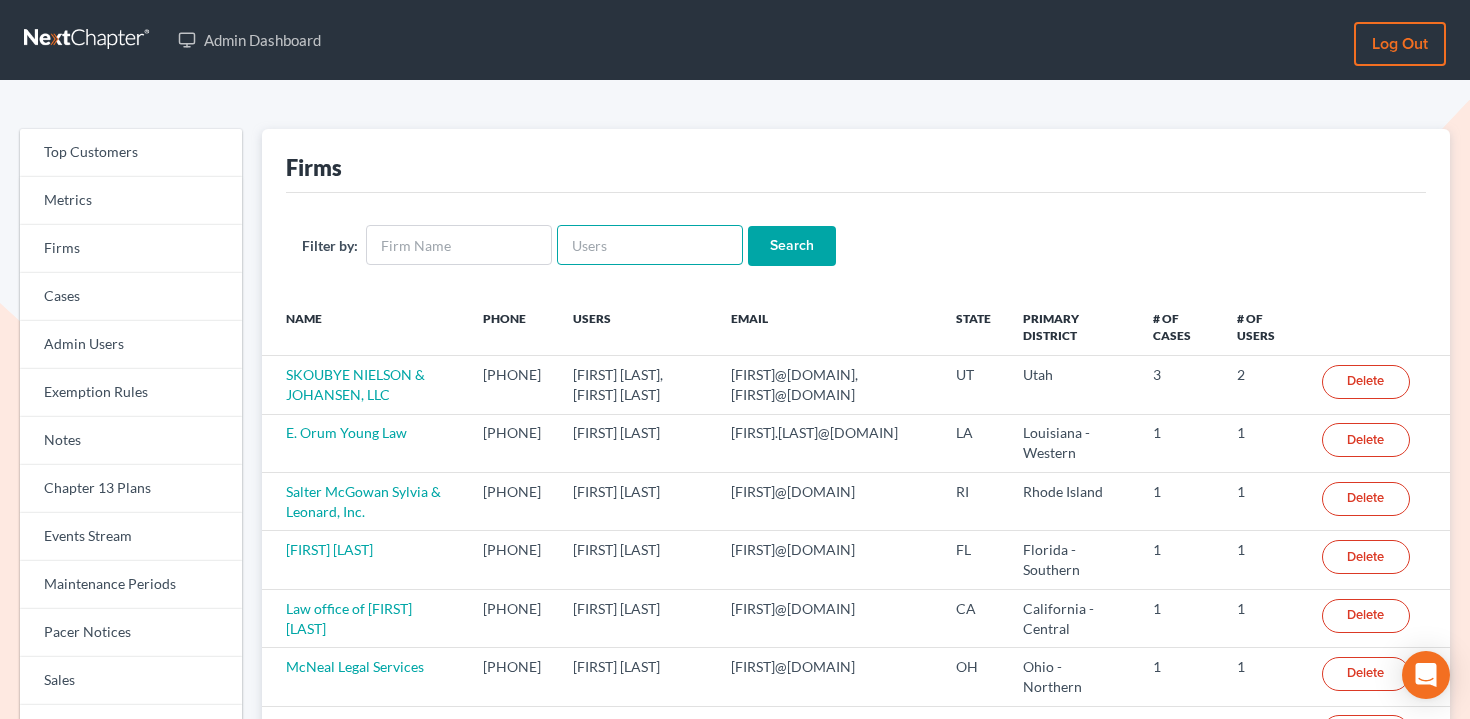 click at bounding box center (650, 245) 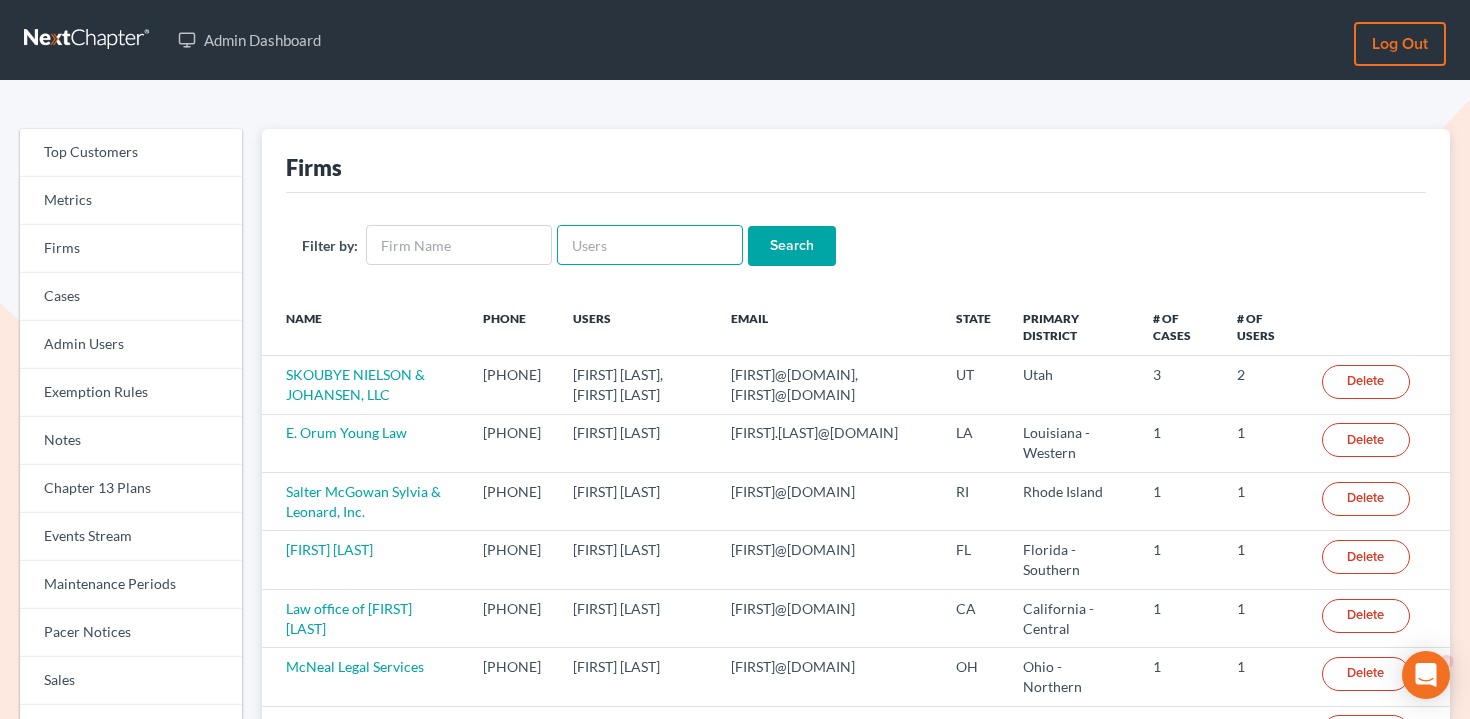 paste on "eianetti@ianetti.legal" 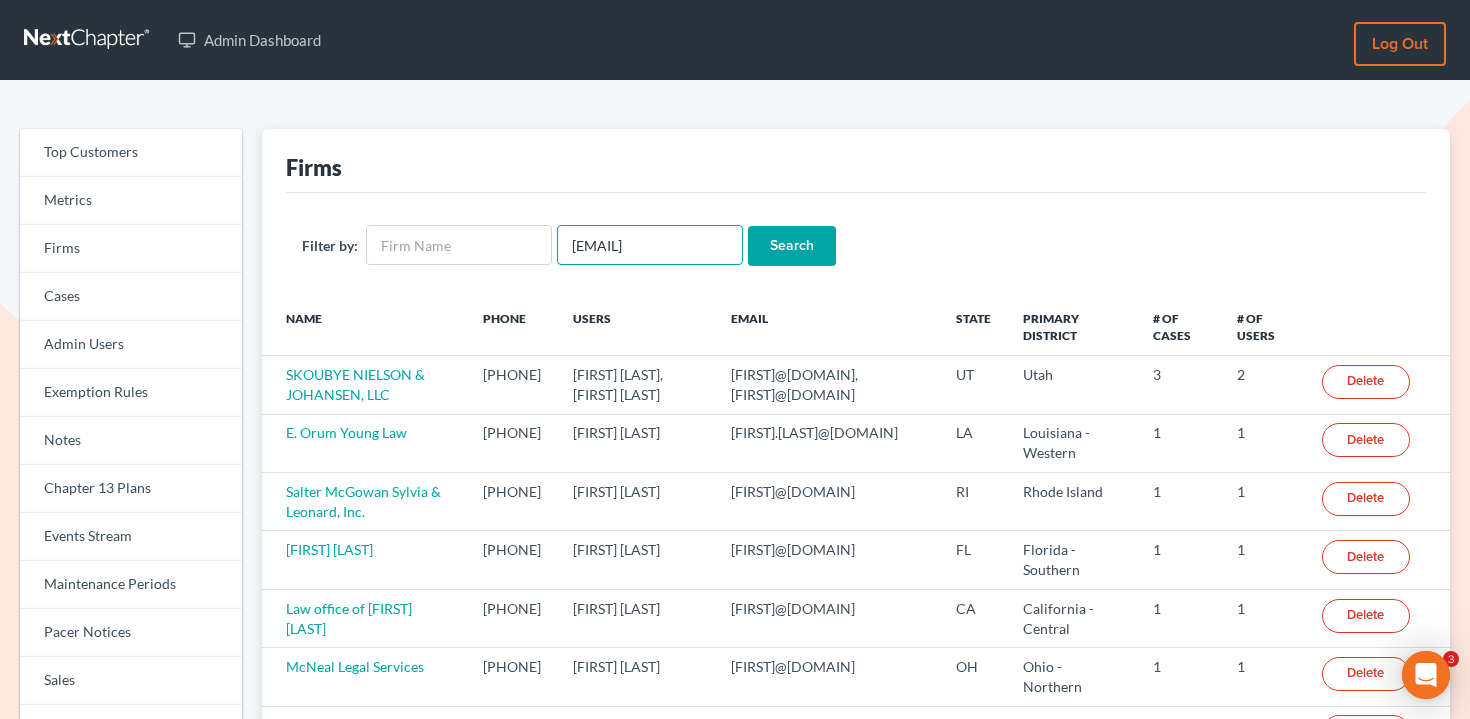 scroll, scrollTop: 0, scrollLeft: 0, axis: both 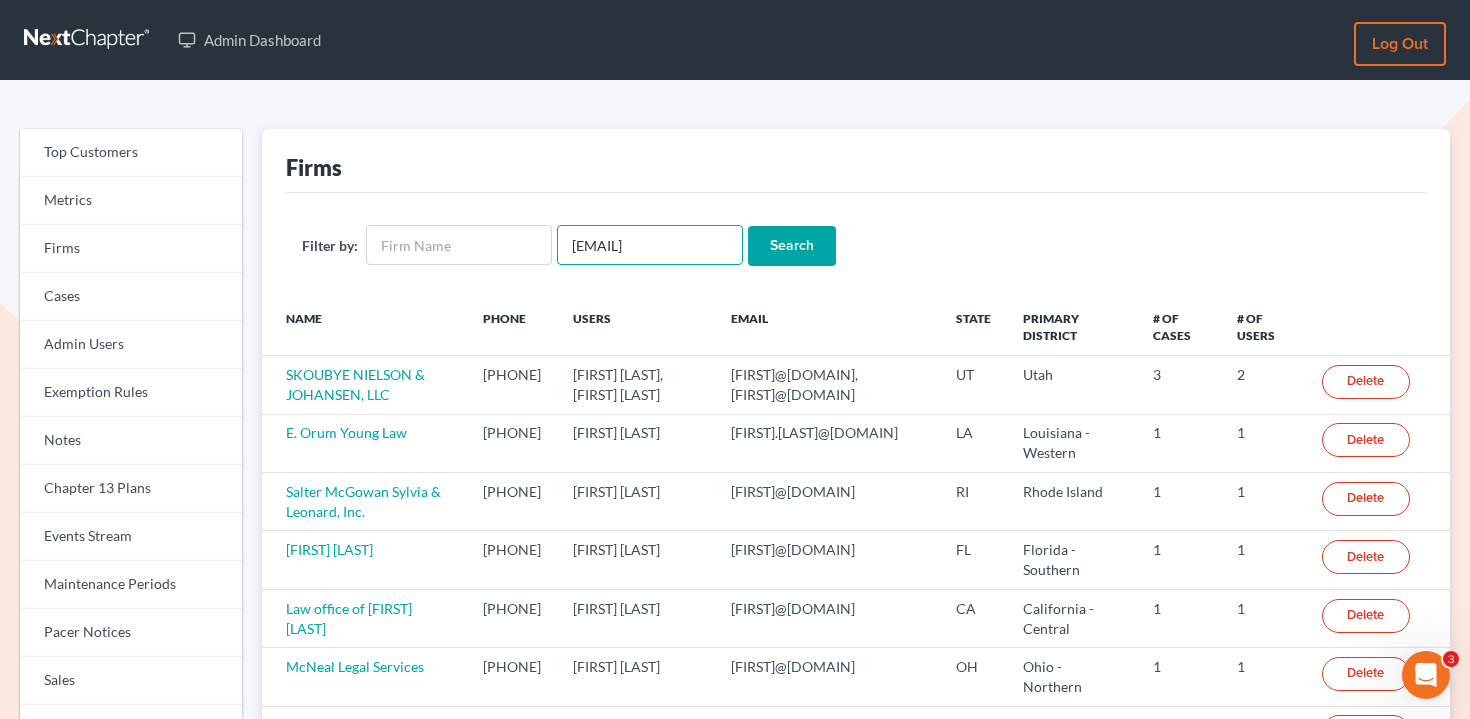 type on "eianetti@ianetti.legal" 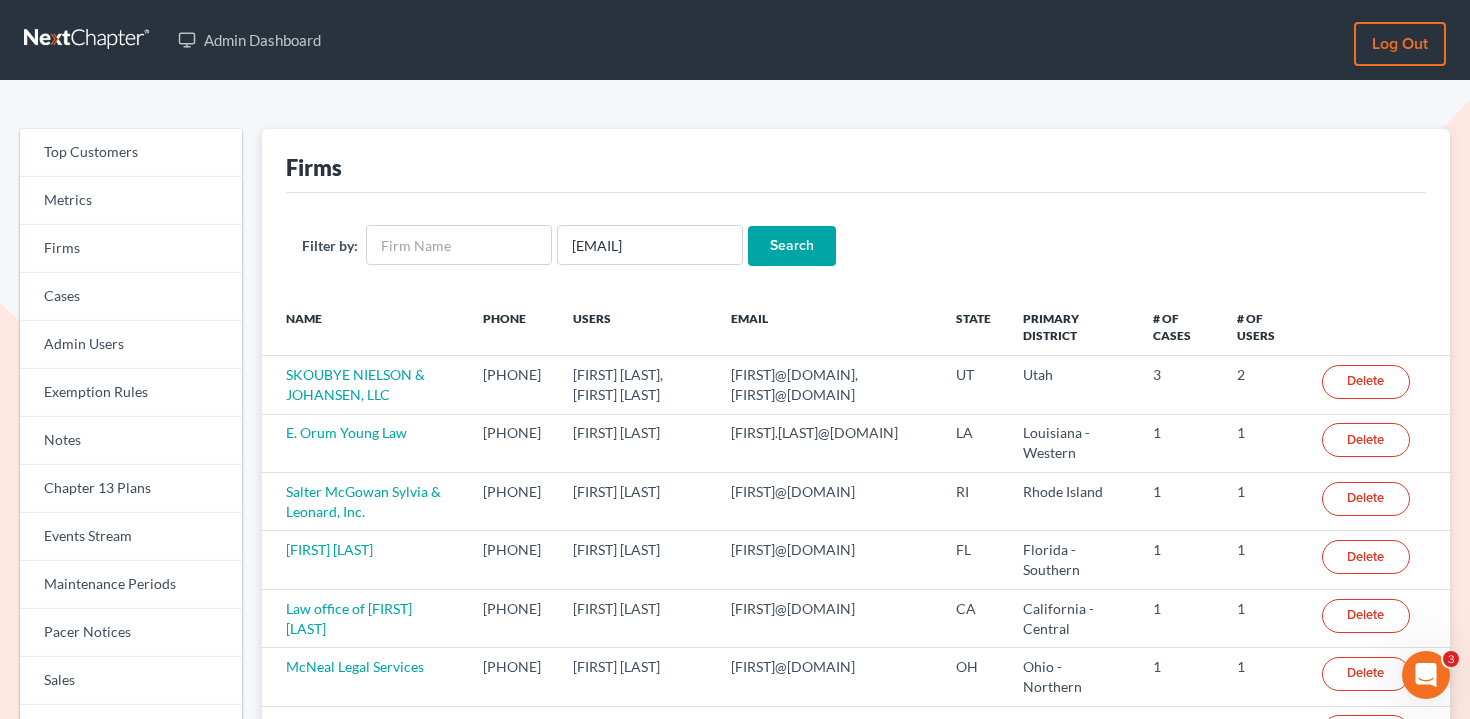 click on "Search" at bounding box center [792, 246] 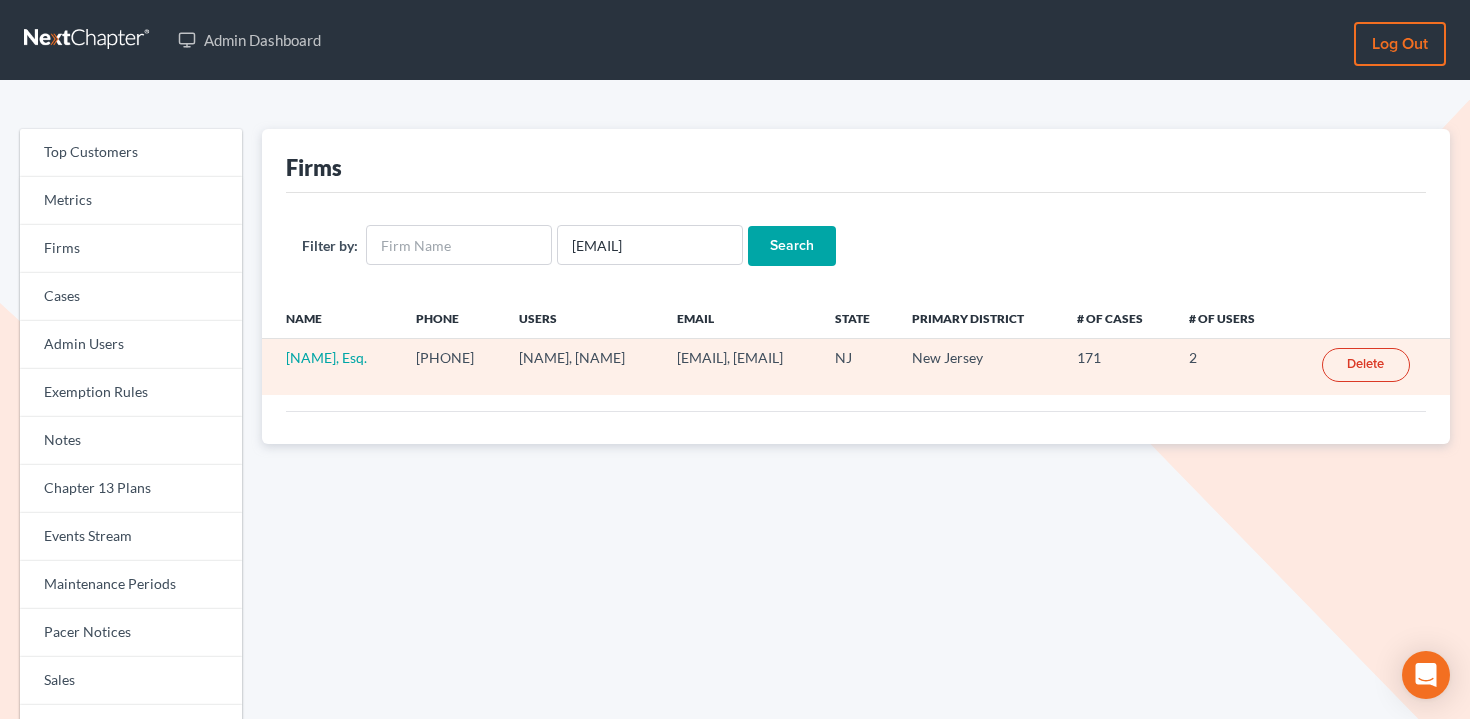 scroll, scrollTop: 0, scrollLeft: 0, axis: both 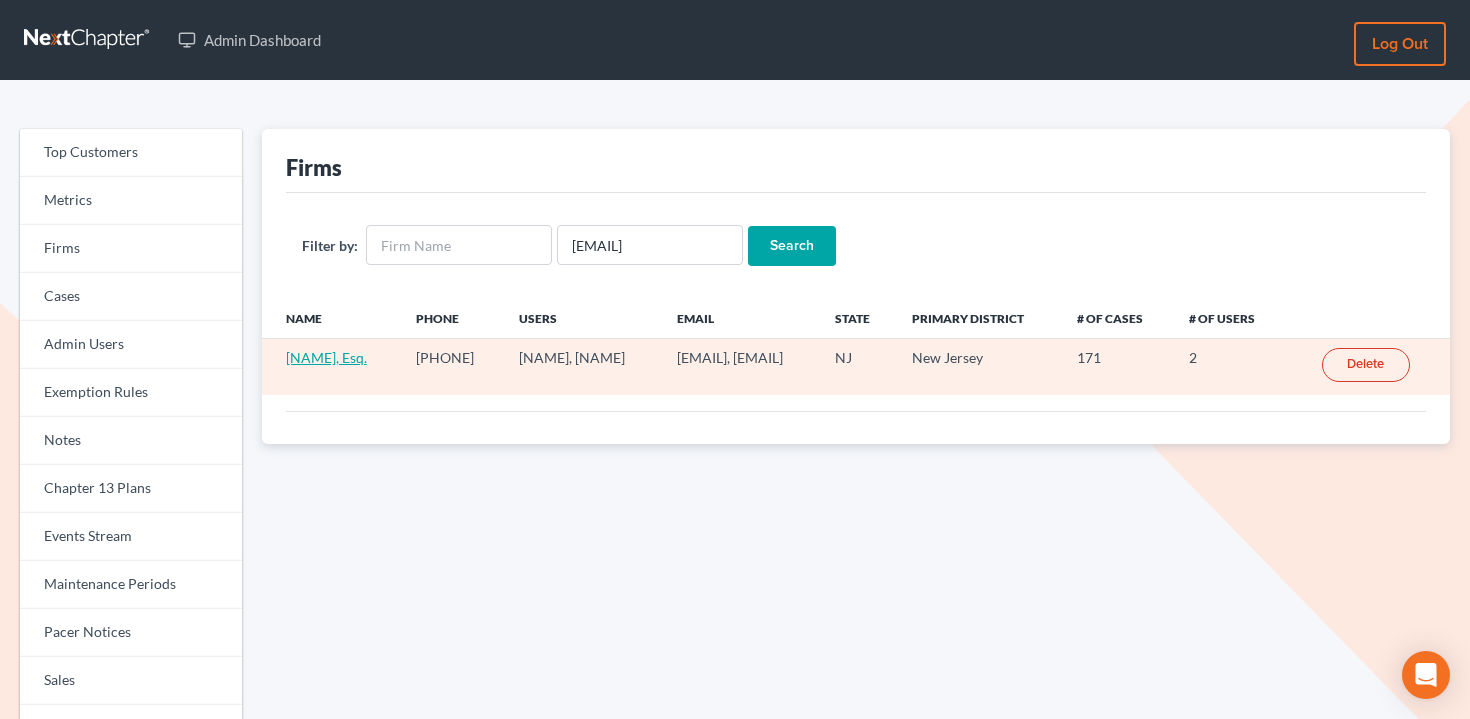 click on "[NAME], Esq." at bounding box center [326, 357] 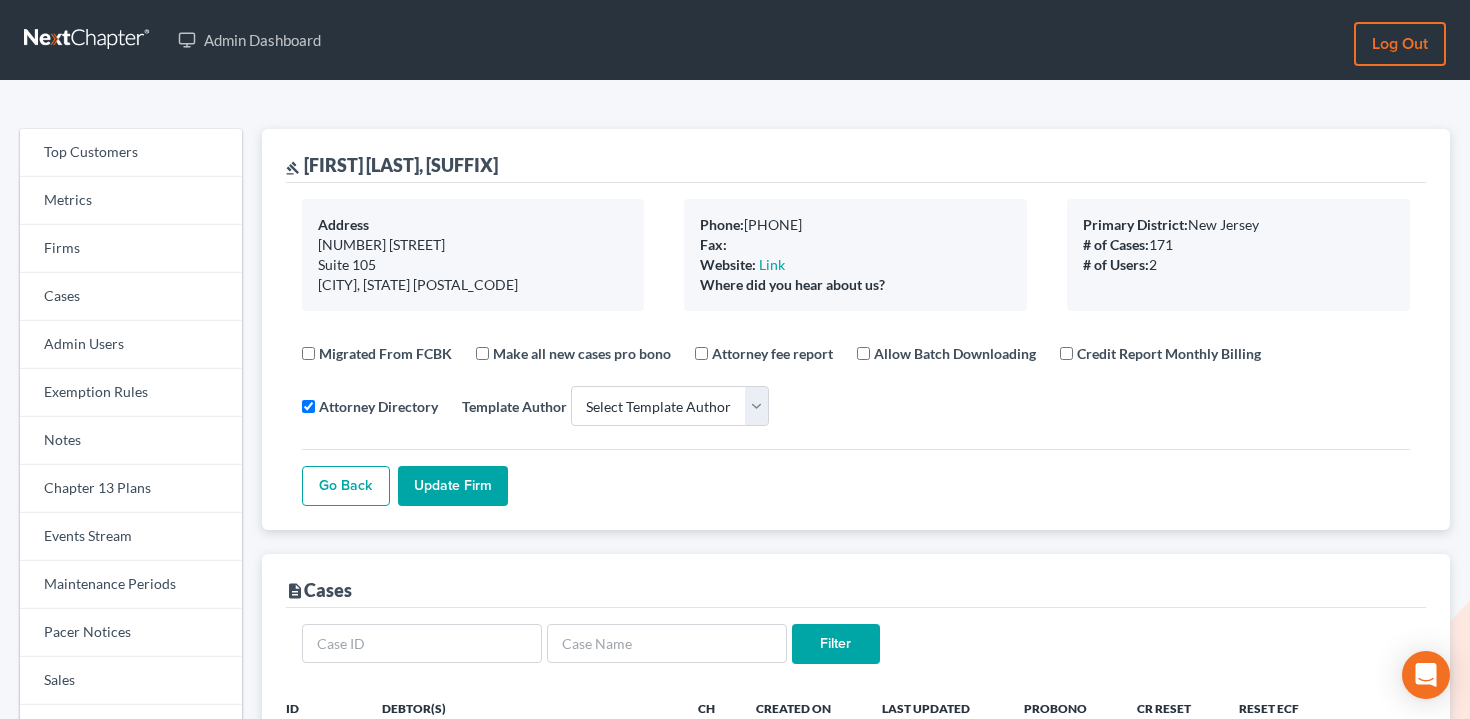 select 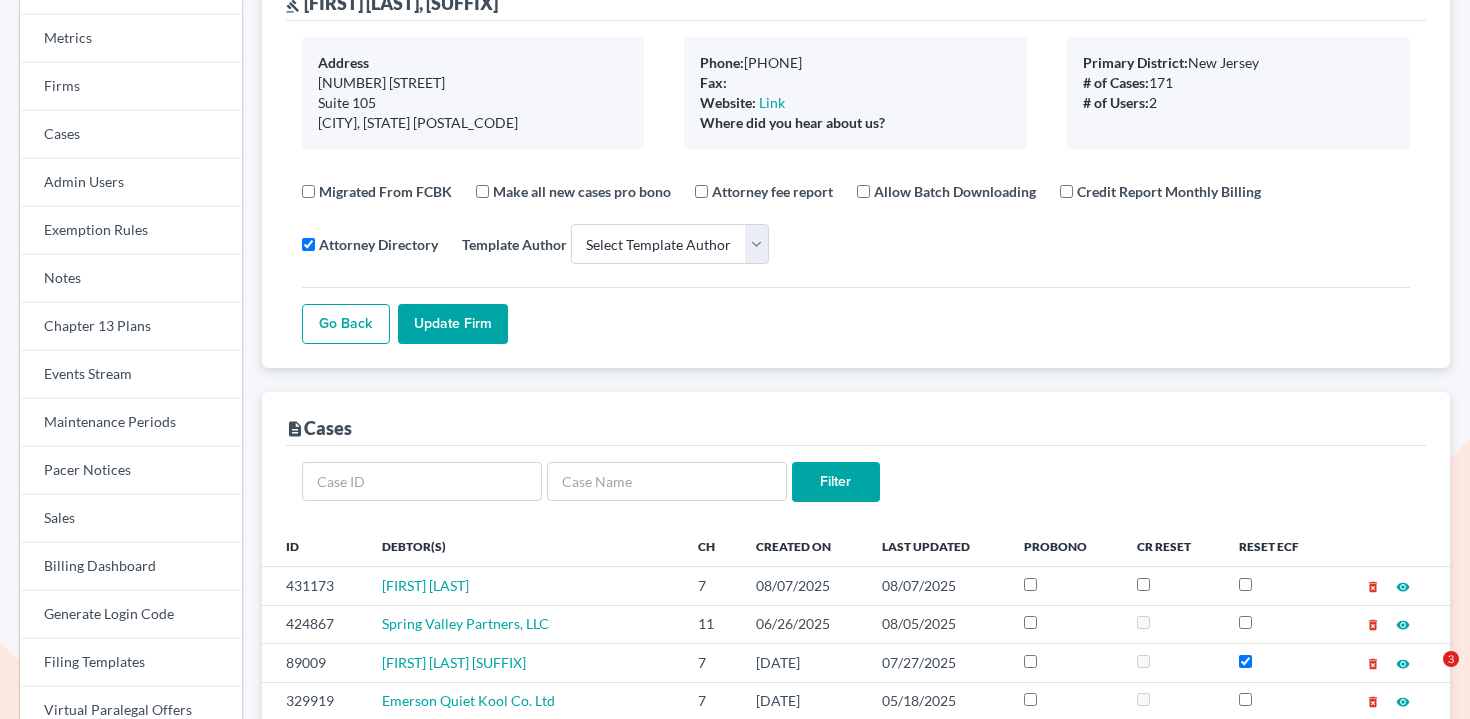 scroll, scrollTop: 397, scrollLeft: 0, axis: vertical 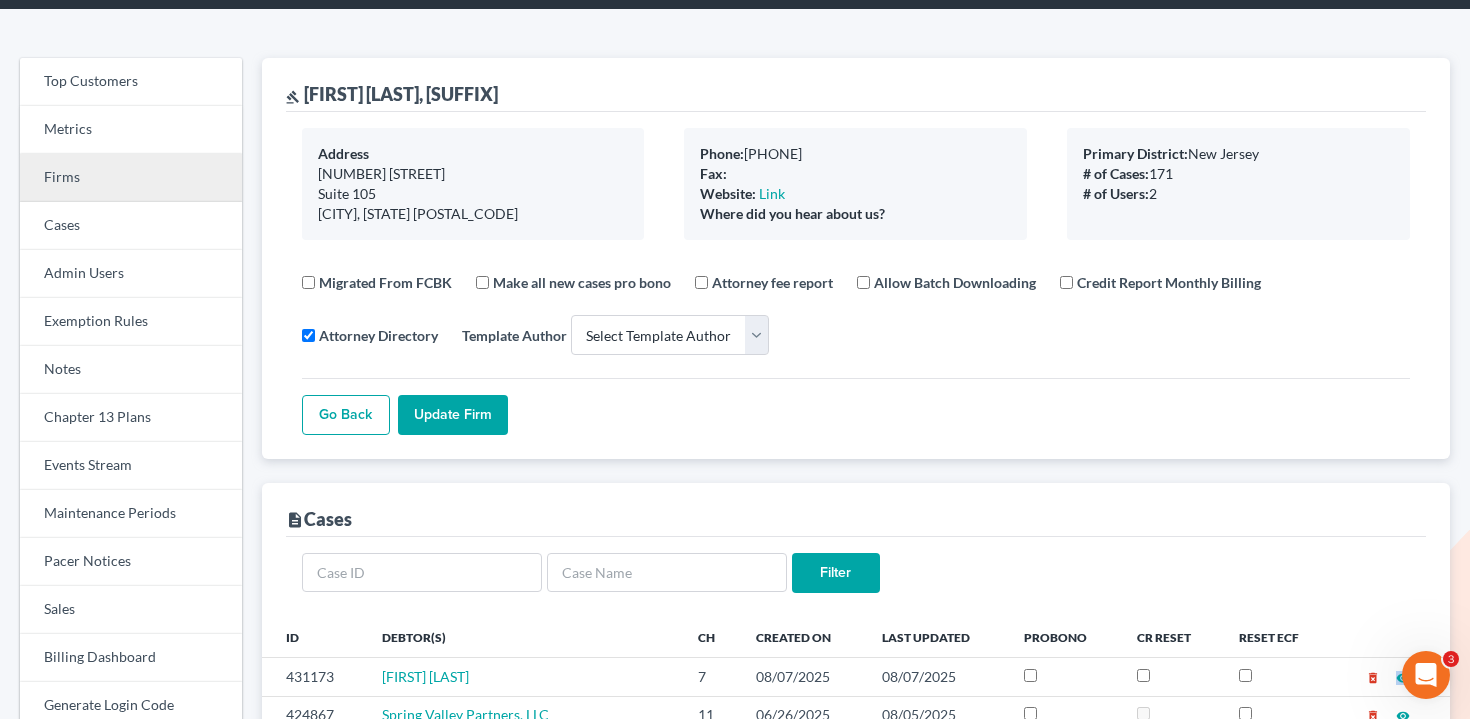click on "Firms" at bounding box center [131, 178] 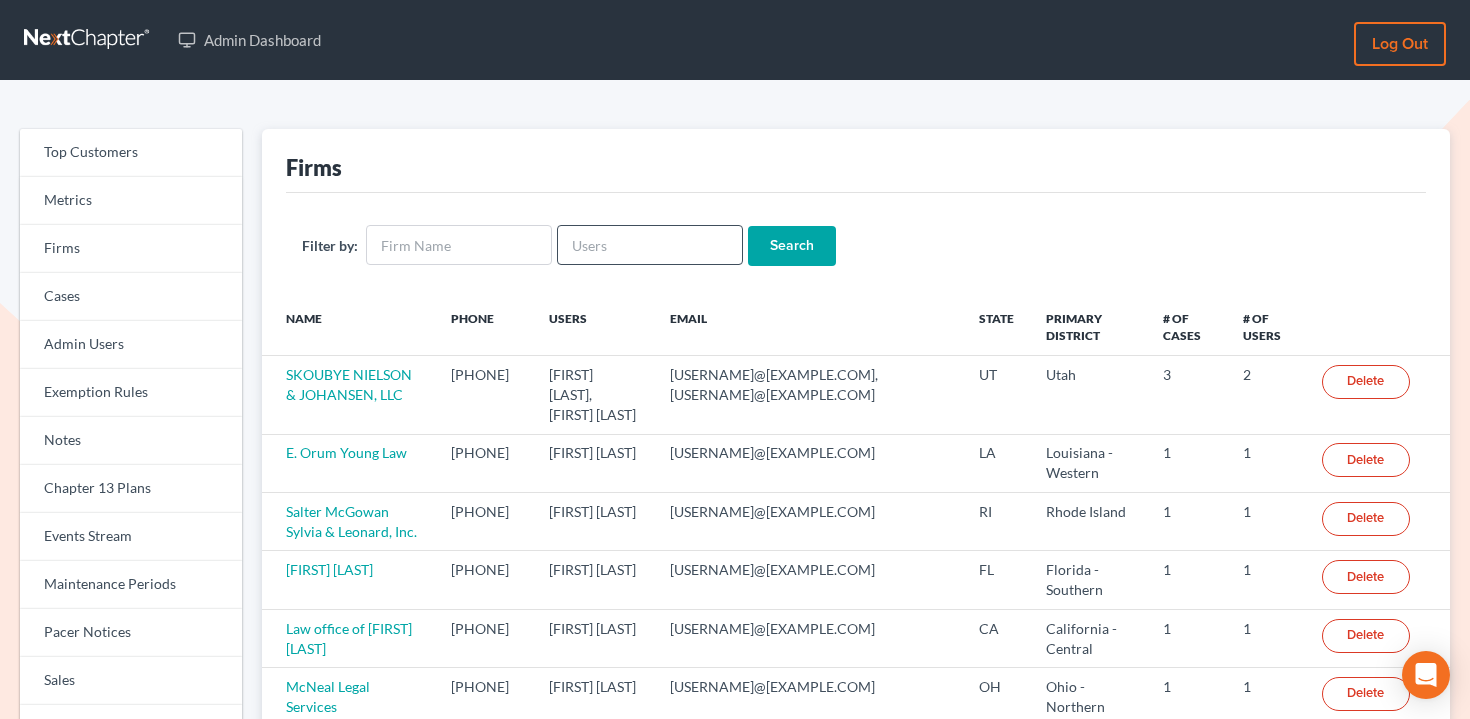 scroll, scrollTop: 0, scrollLeft: 0, axis: both 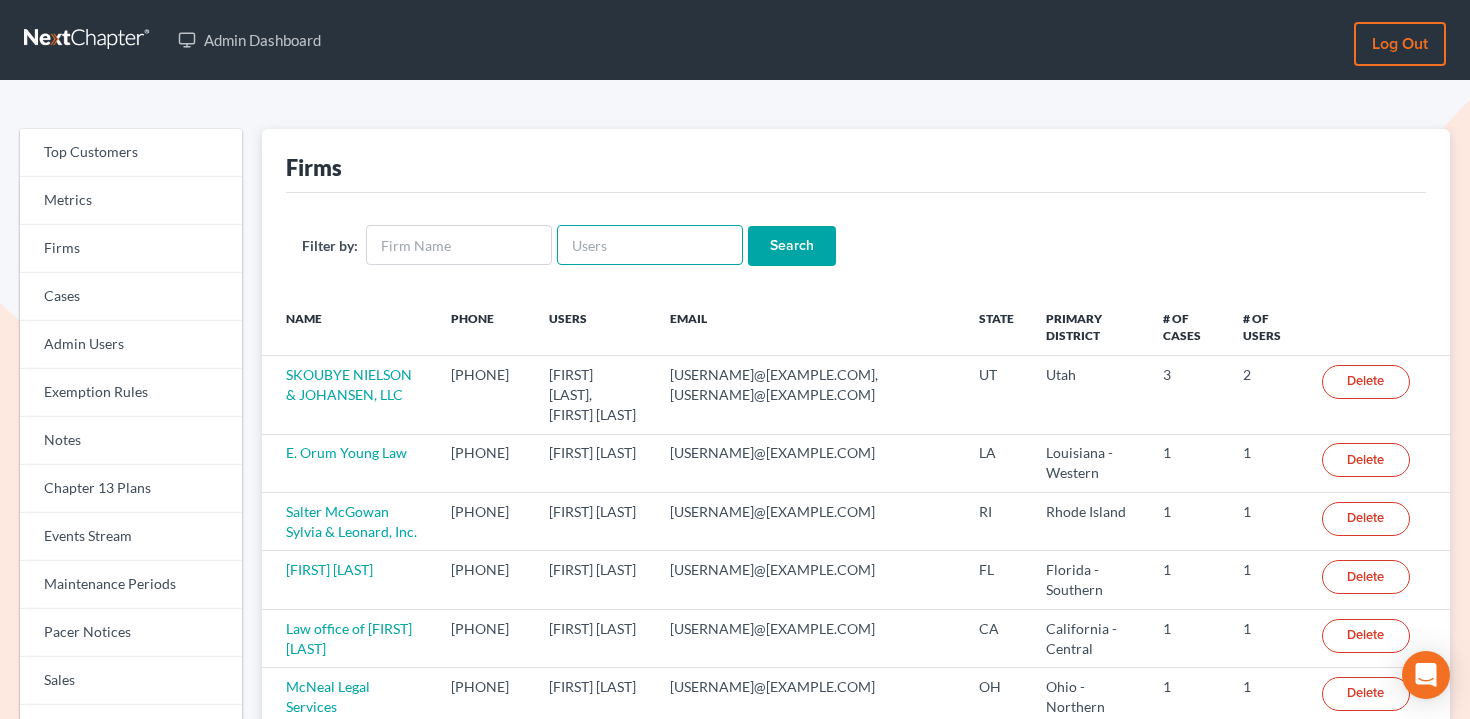 click at bounding box center (650, 245) 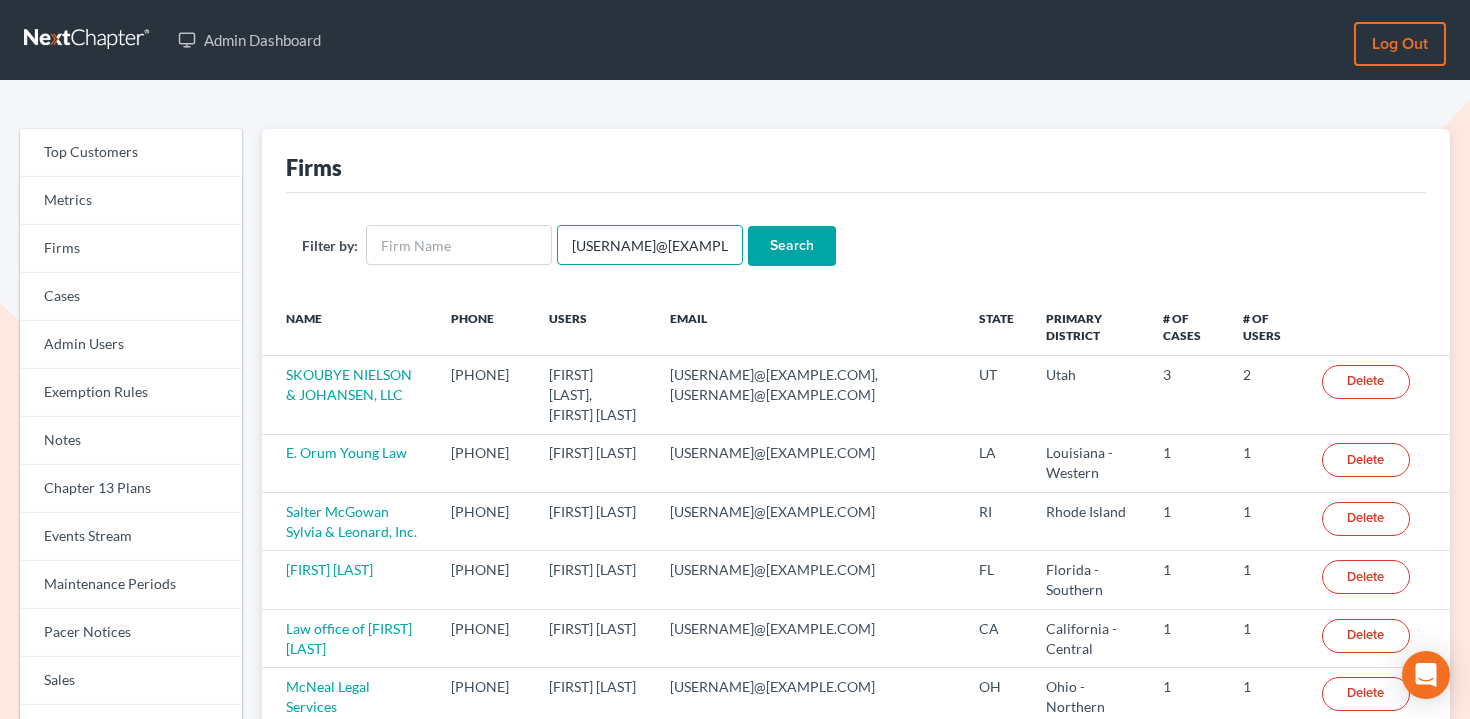 type on "[EMAIL]" 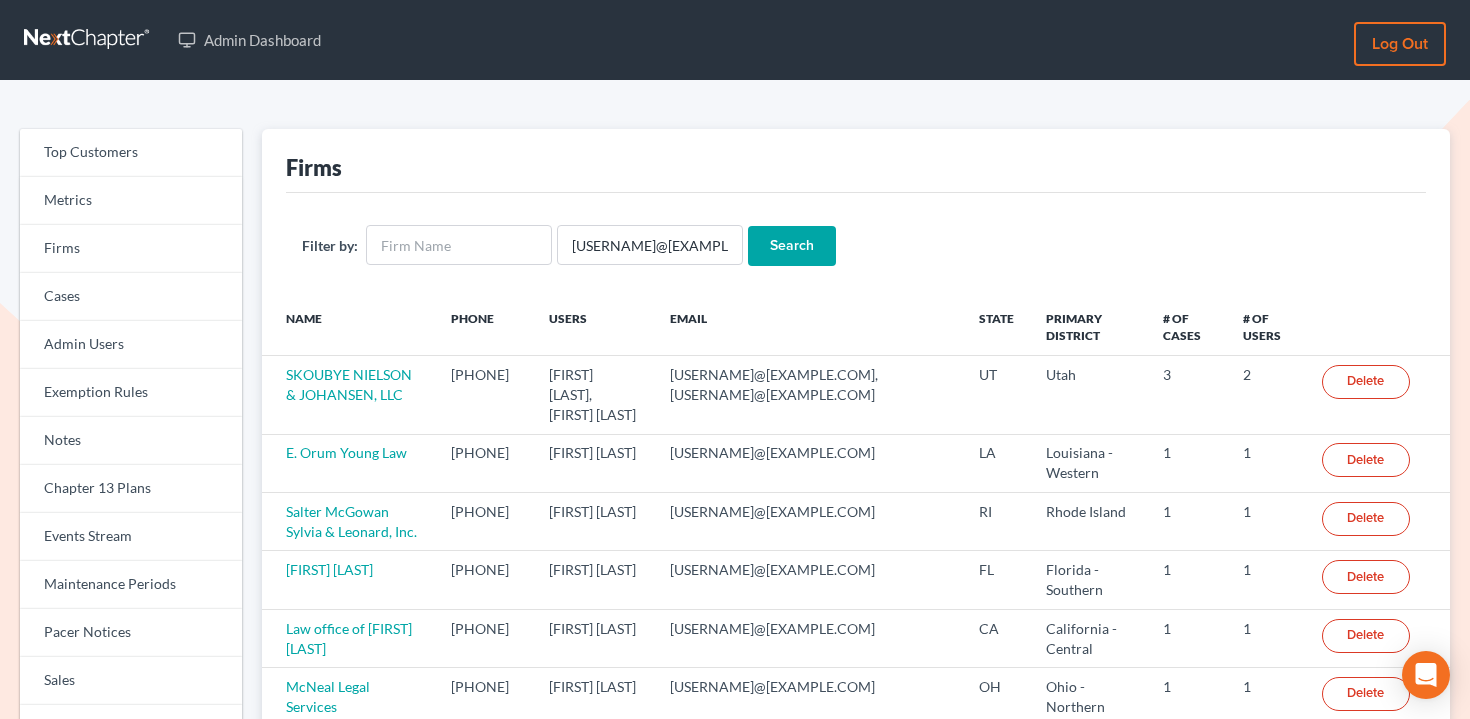 click on "Search" at bounding box center (792, 246) 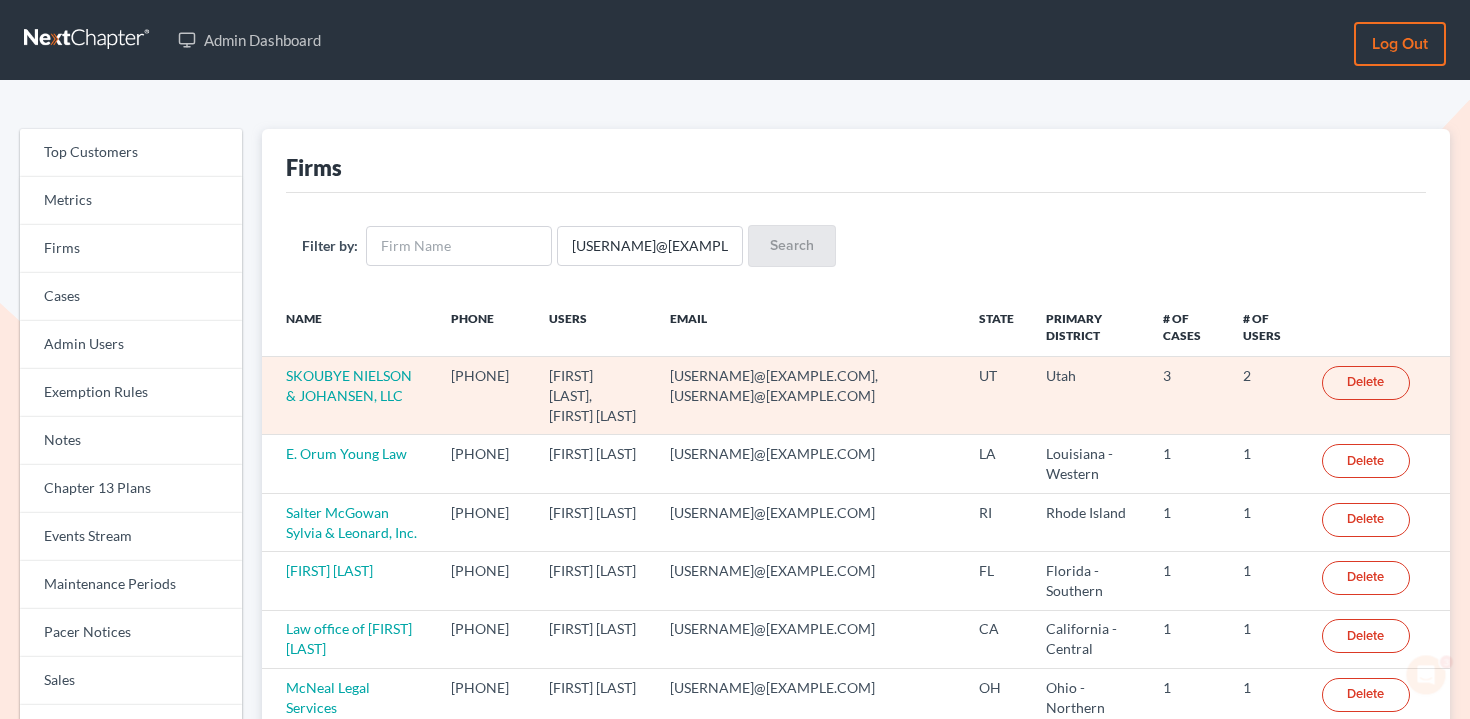 scroll, scrollTop: 0, scrollLeft: 0, axis: both 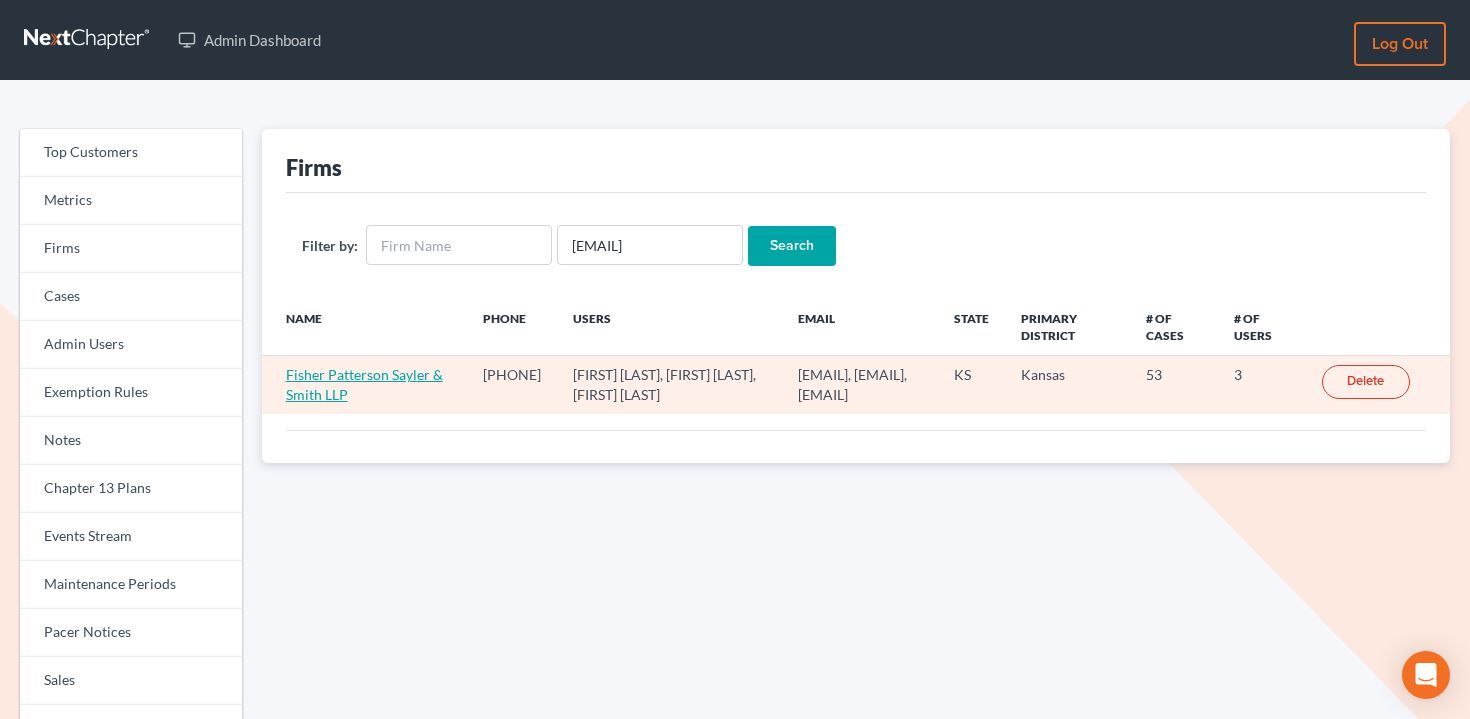 click on "Fisher Patterson Sayler & Smith LLP" at bounding box center (364, 384) 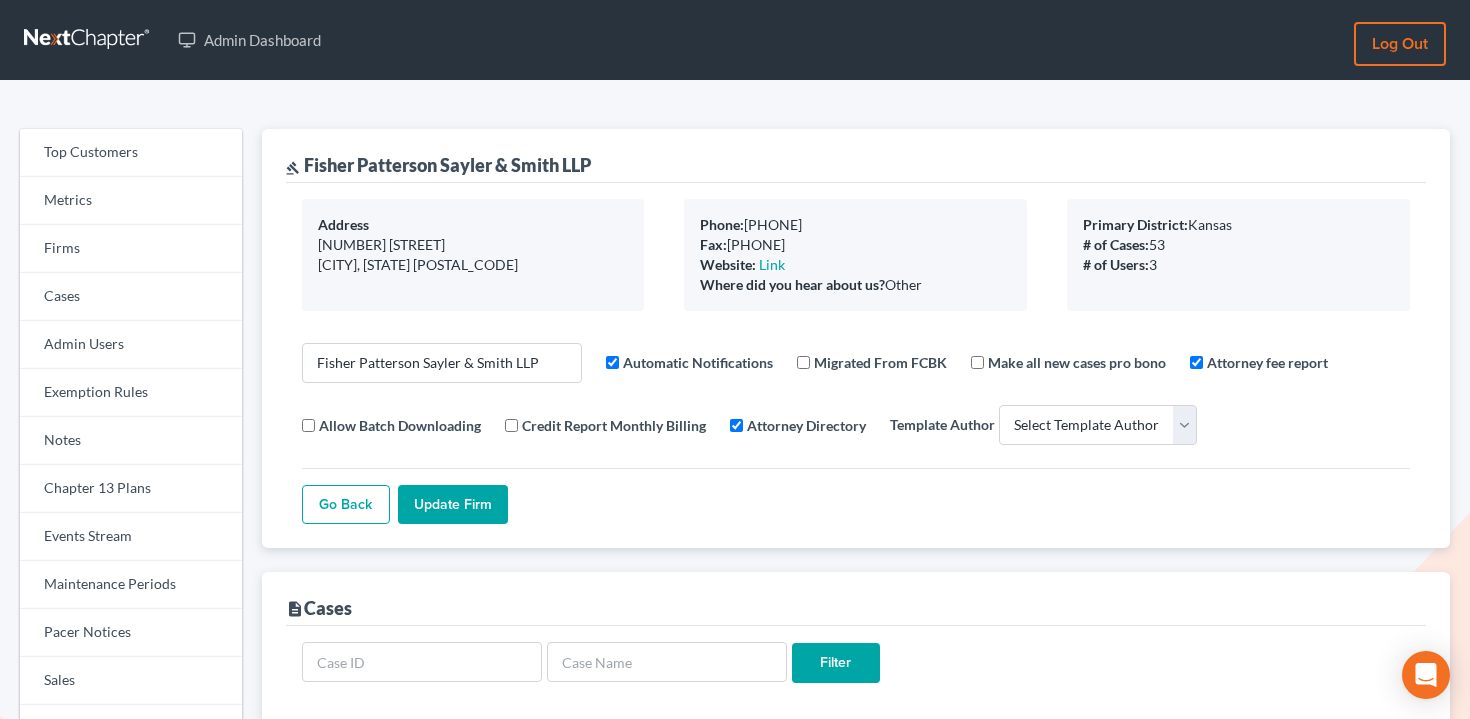 select 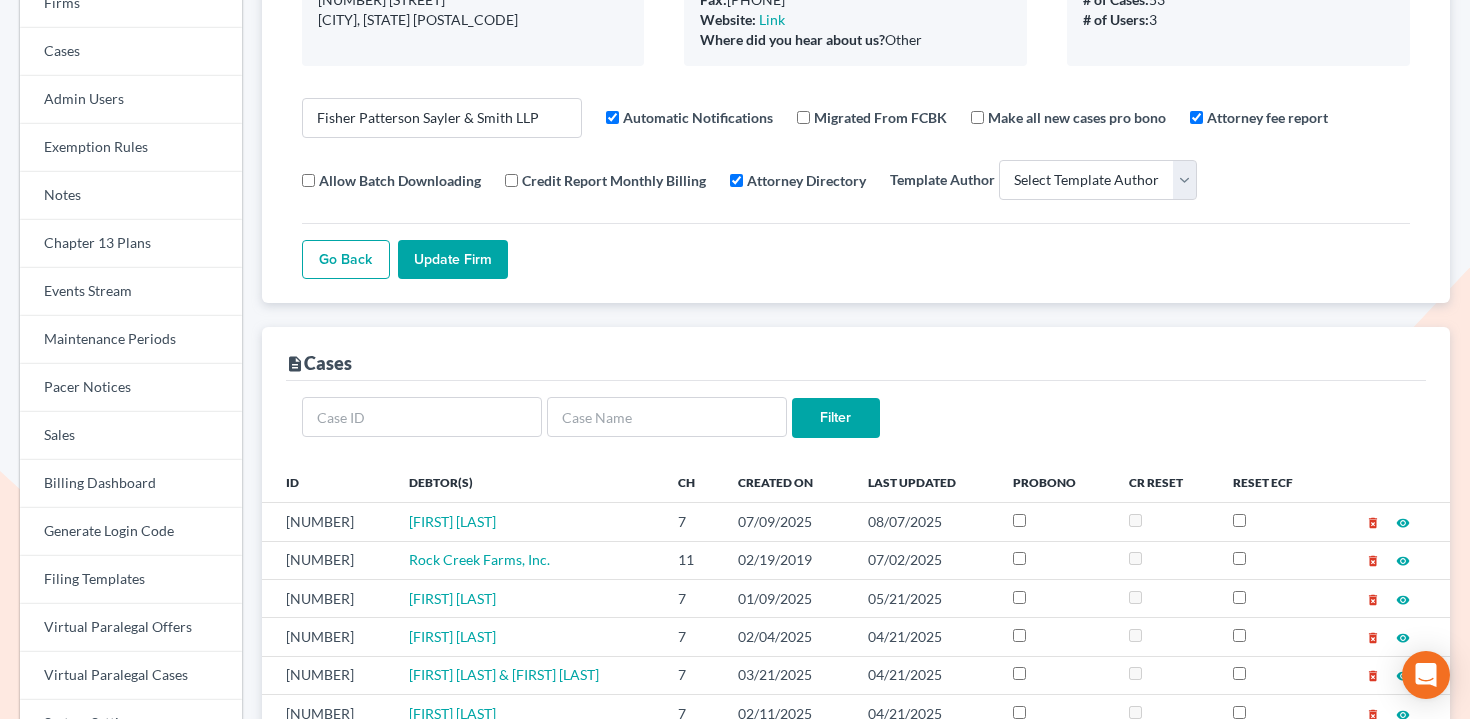 scroll, scrollTop: 300, scrollLeft: 0, axis: vertical 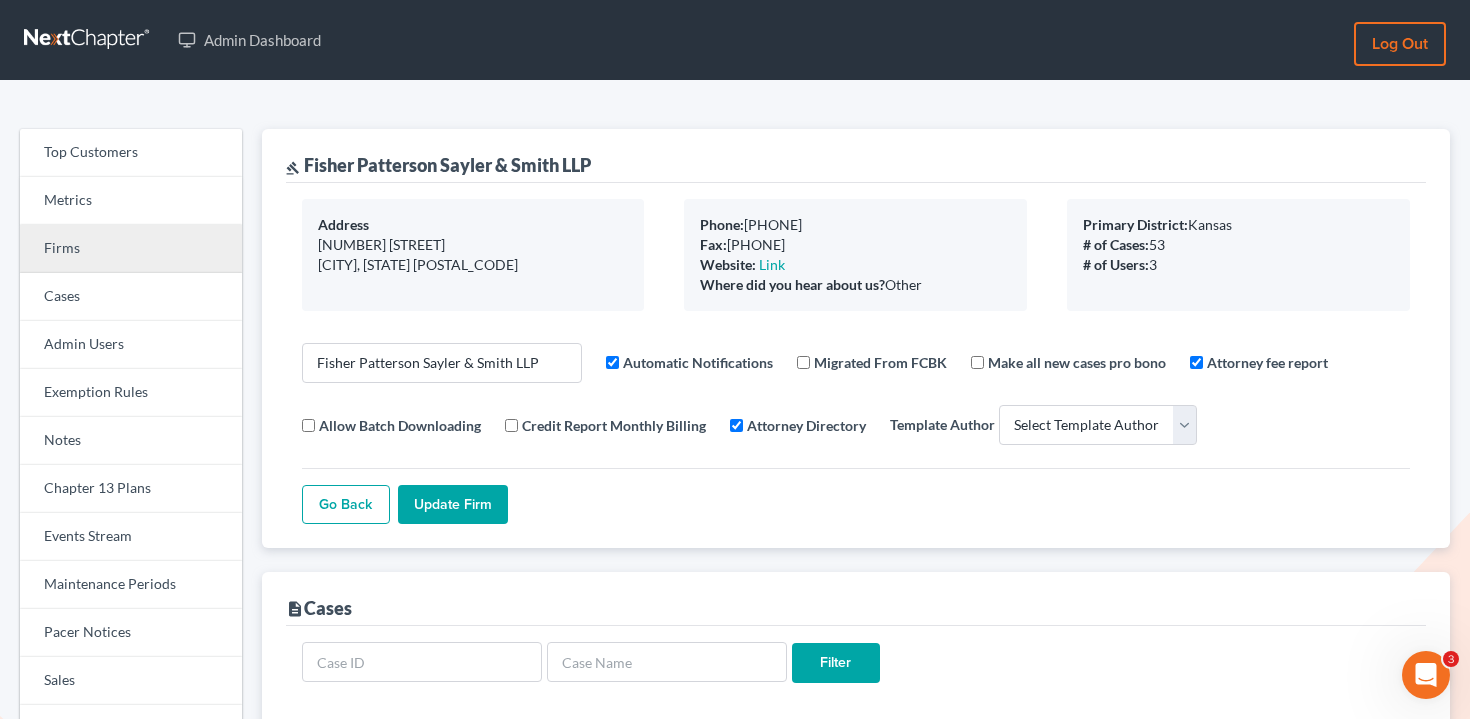 click on "Firms" at bounding box center [131, 249] 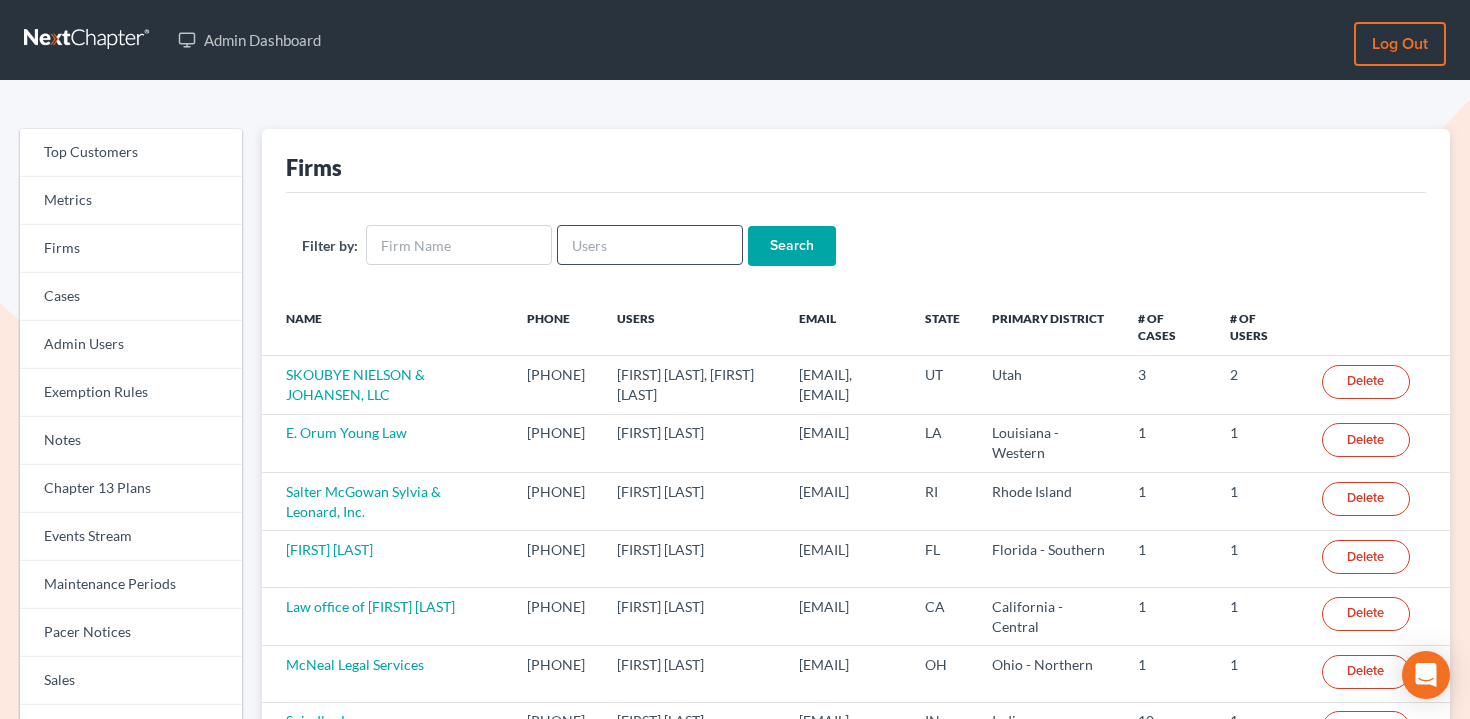 scroll, scrollTop: 0, scrollLeft: 0, axis: both 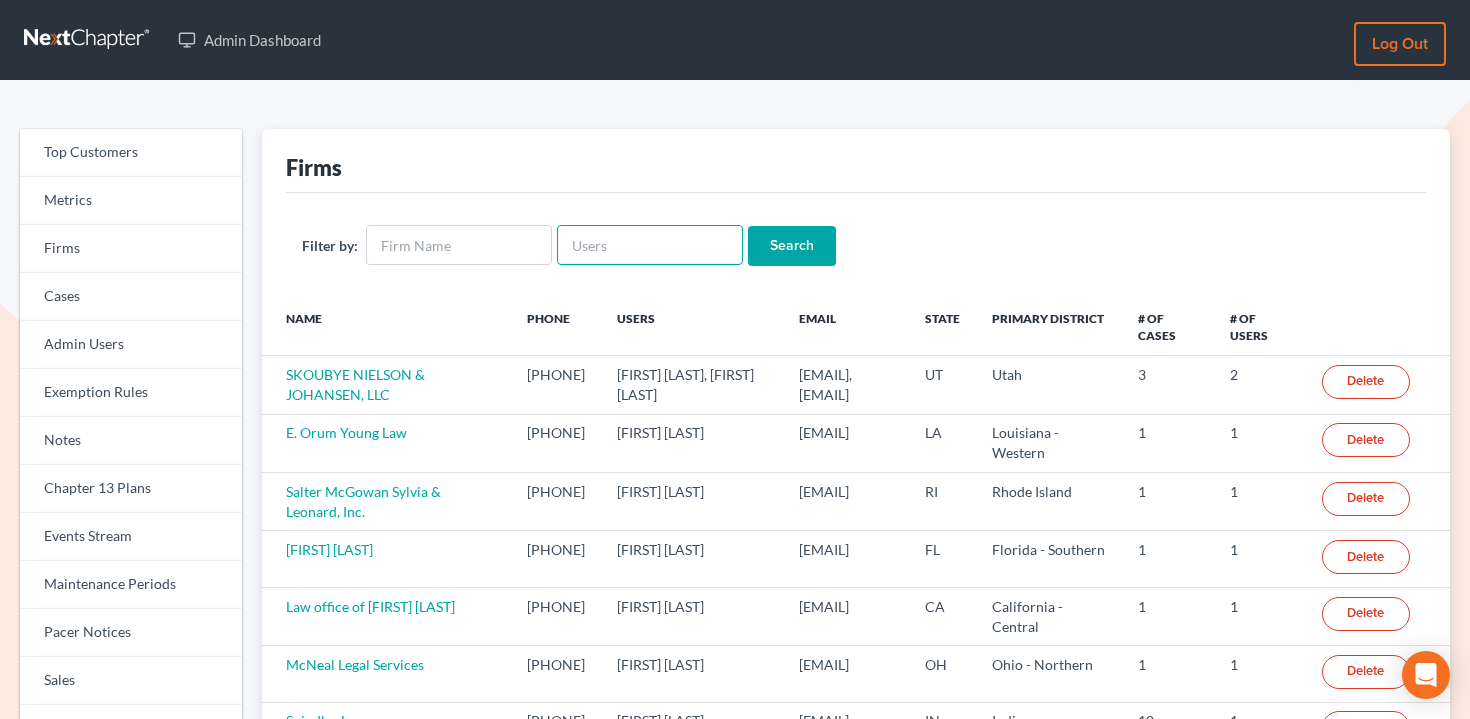 click at bounding box center (650, 245) 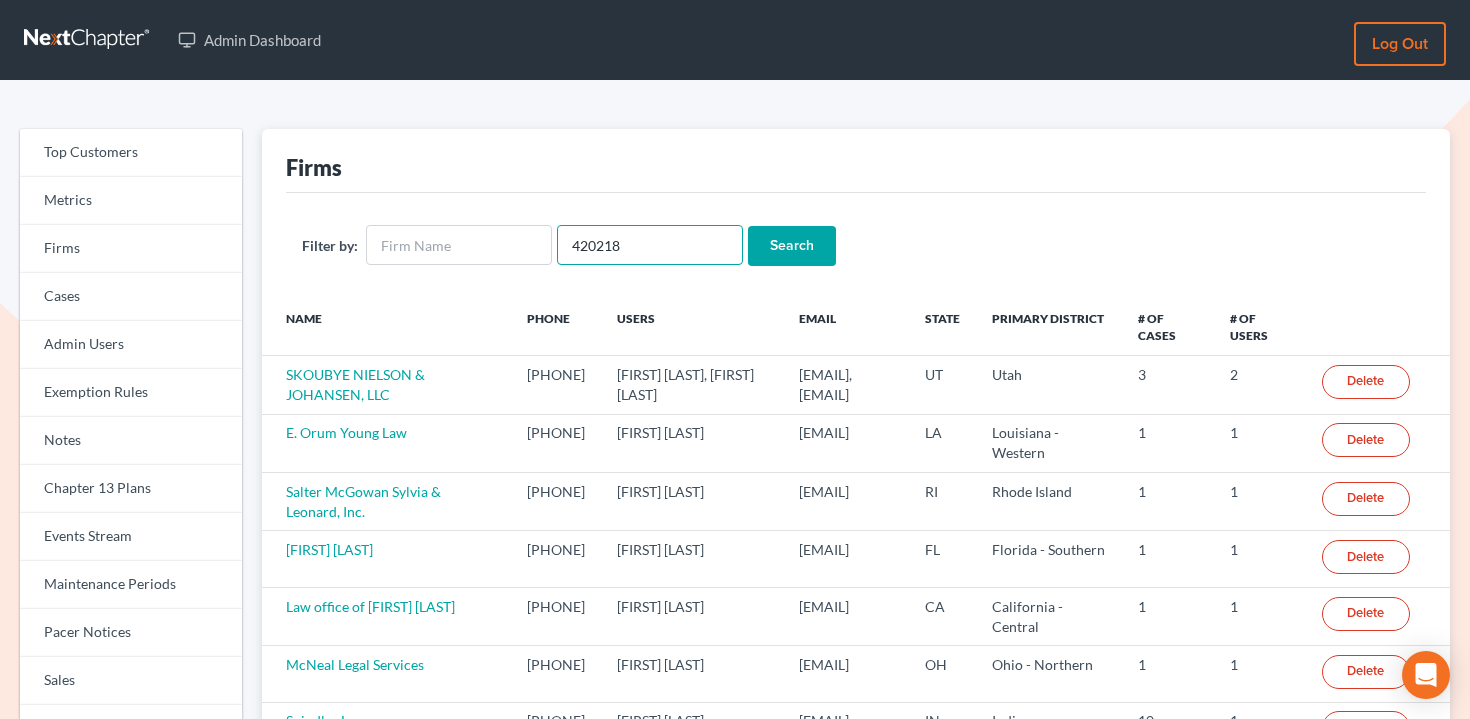 type on "420218" 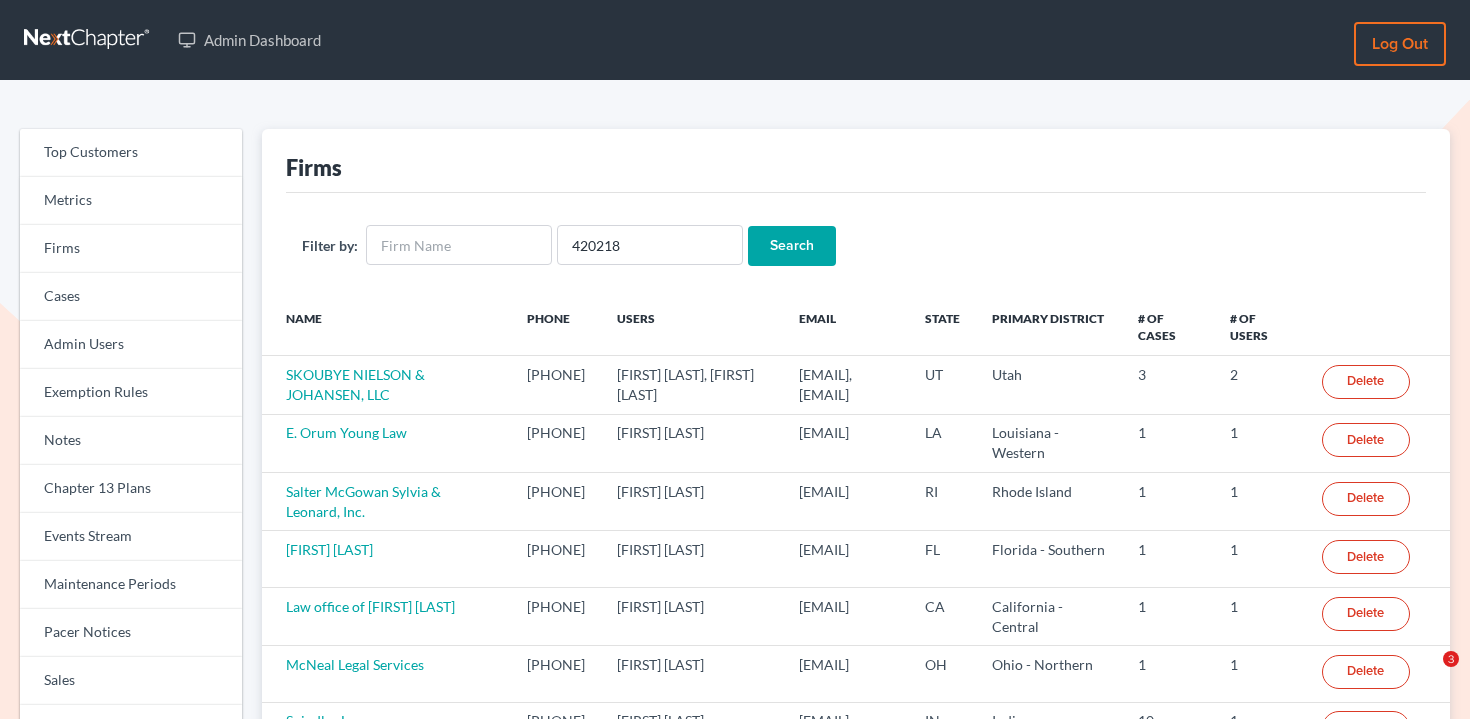 click on "Search" at bounding box center (792, 246) 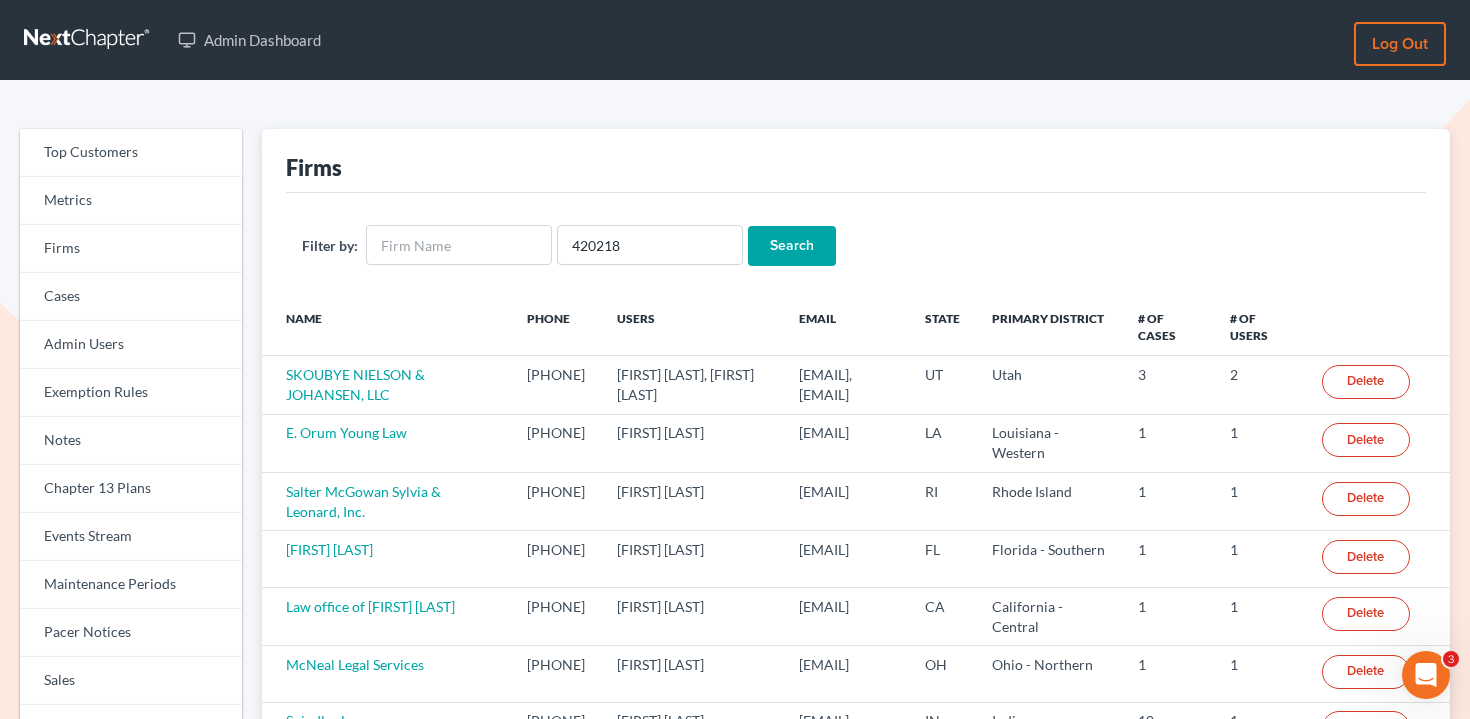 scroll, scrollTop: 0, scrollLeft: 0, axis: both 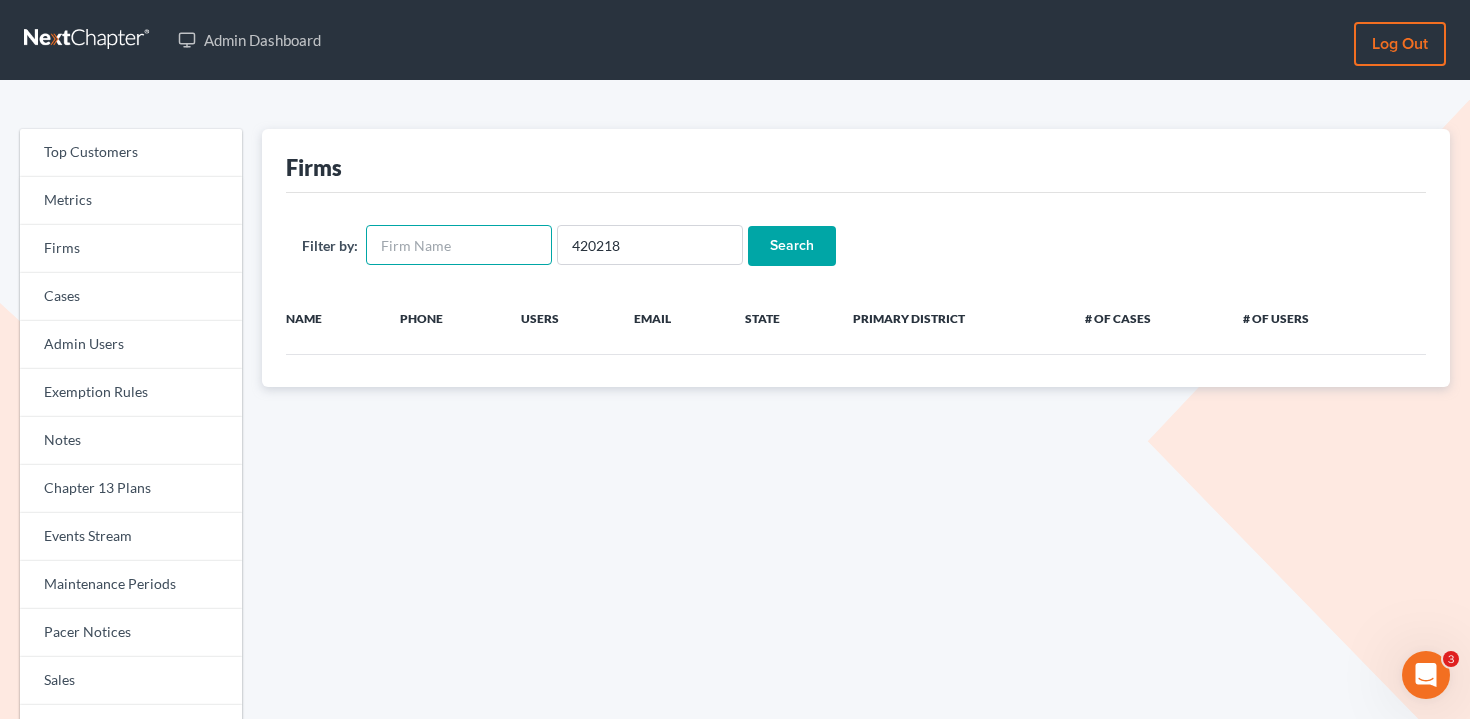 click at bounding box center (459, 245) 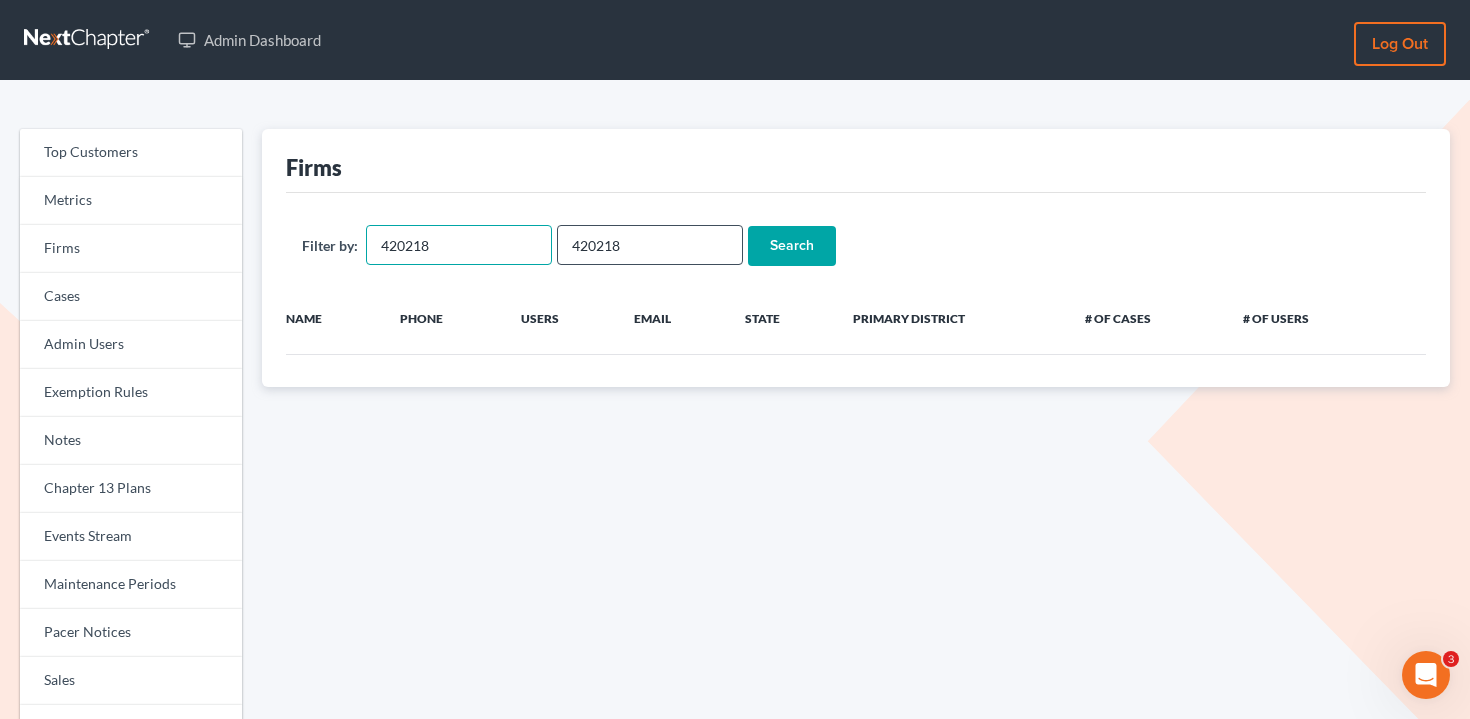 type on "420218" 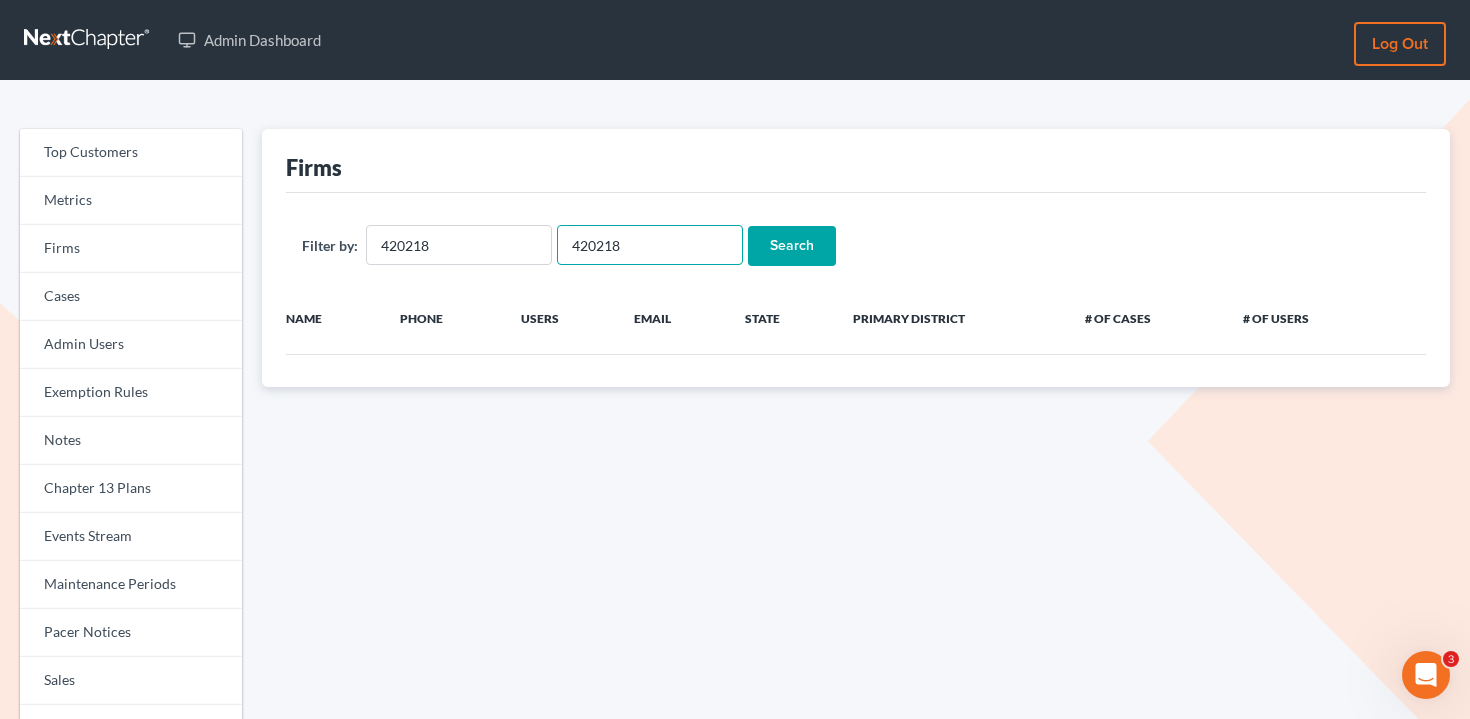 click on "420218" at bounding box center (650, 245) 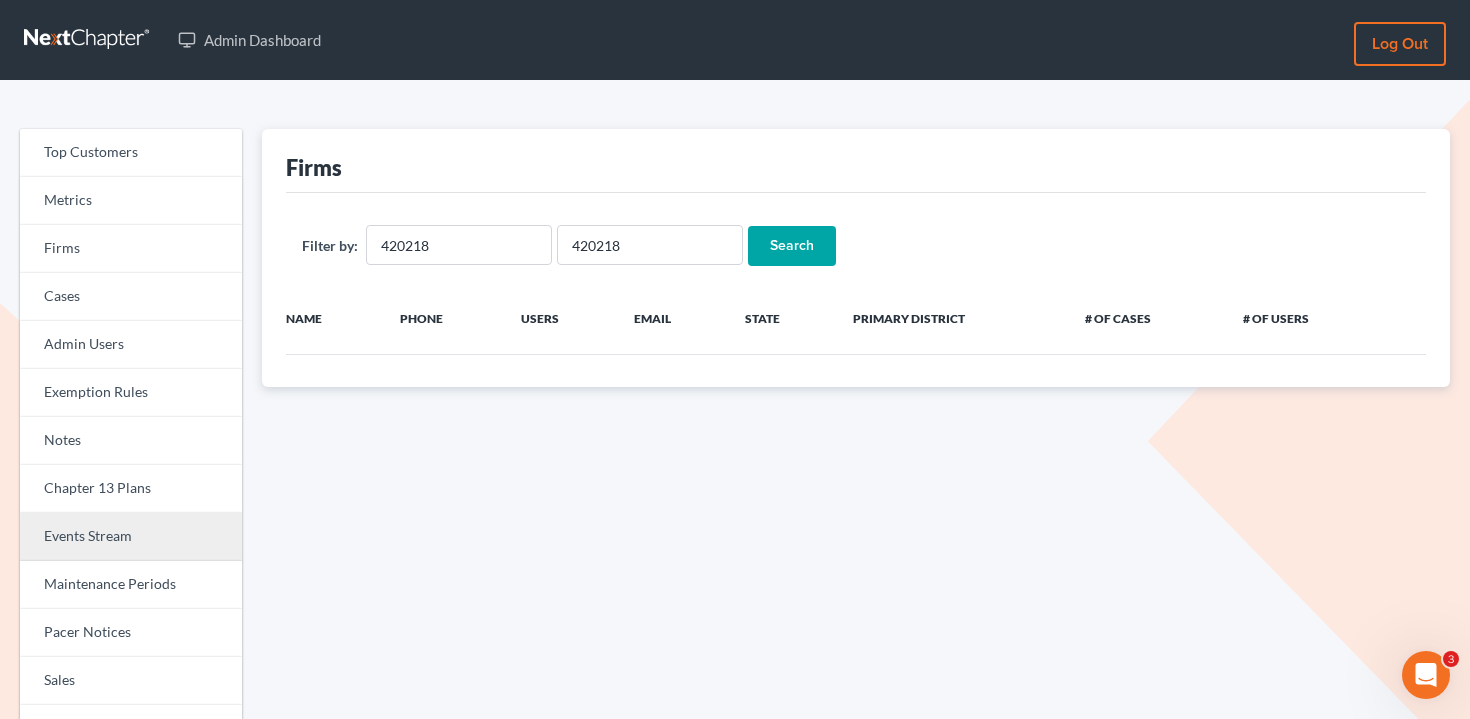 click on "Events Stream" at bounding box center (131, 537) 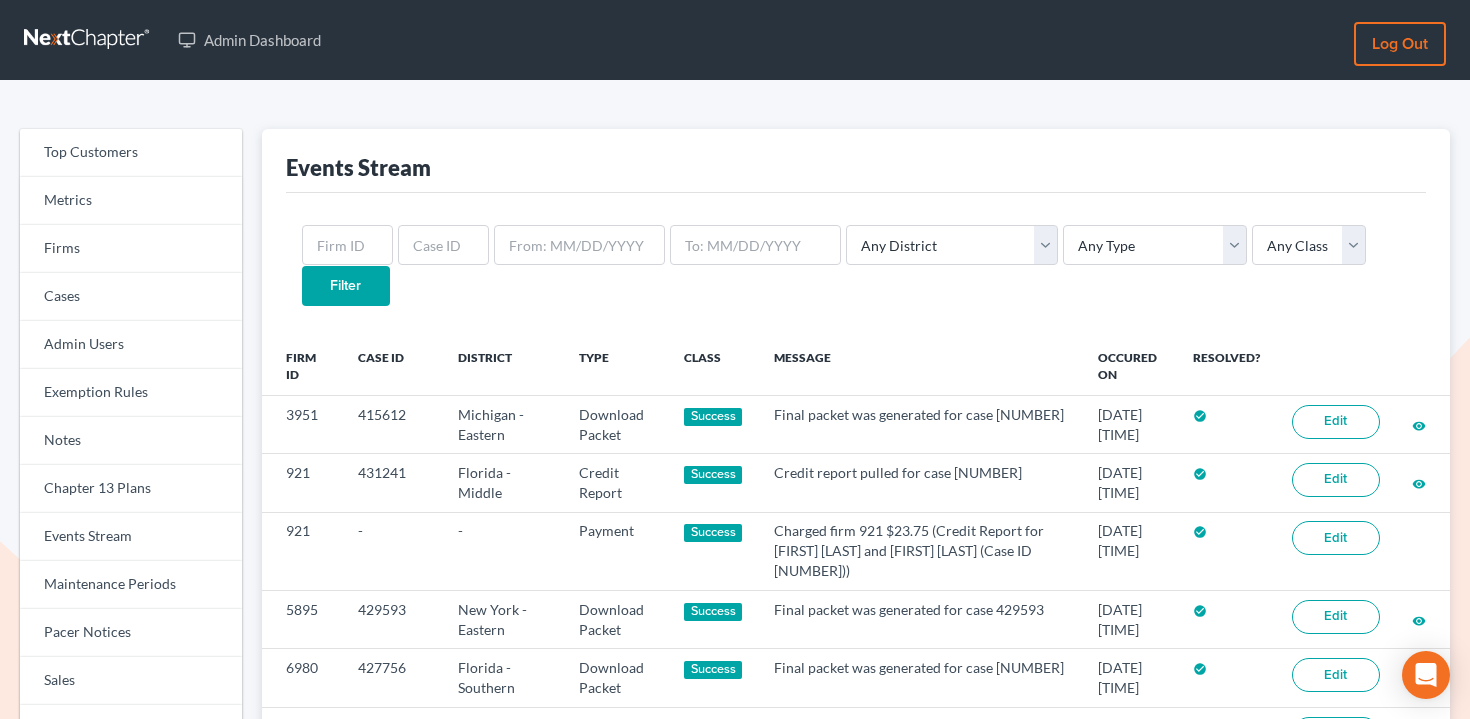 scroll, scrollTop: 0, scrollLeft: 0, axis: both 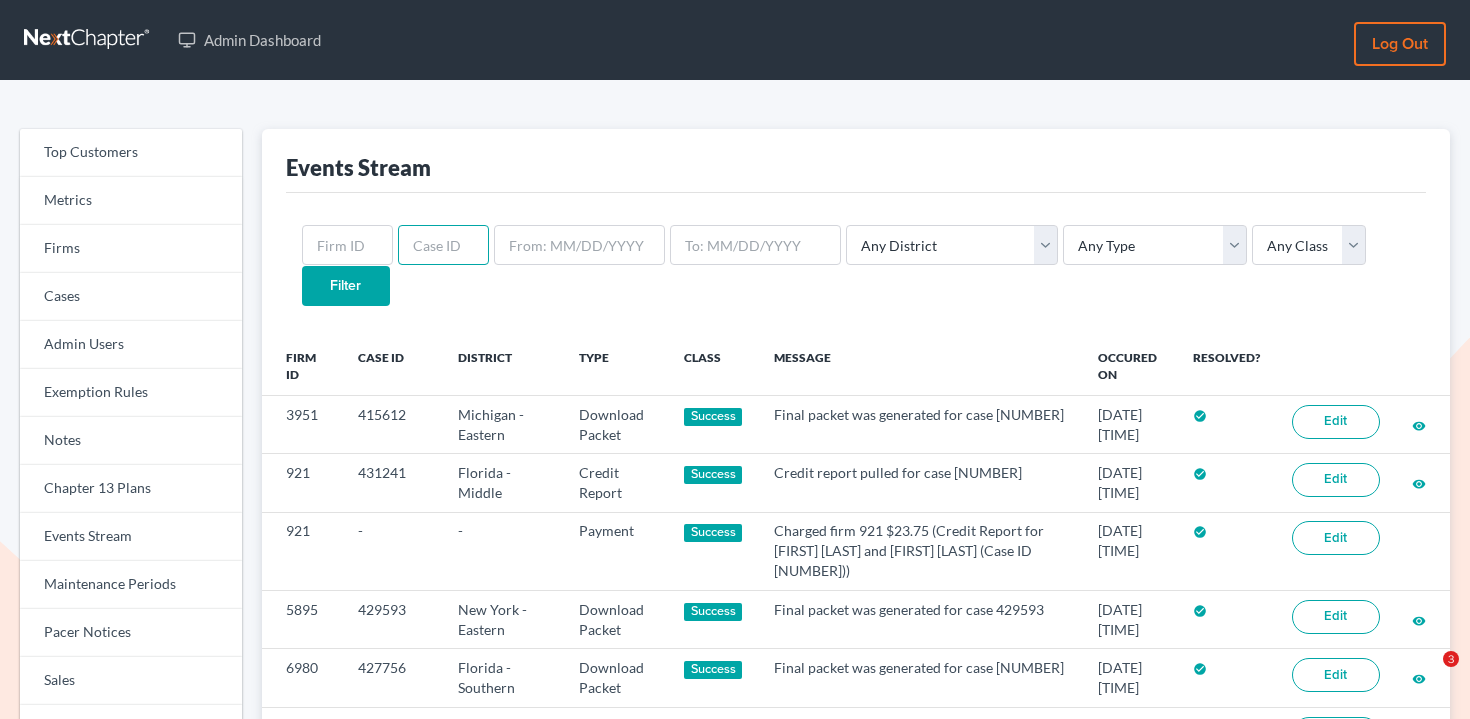 click at bounding box center (443, 245) 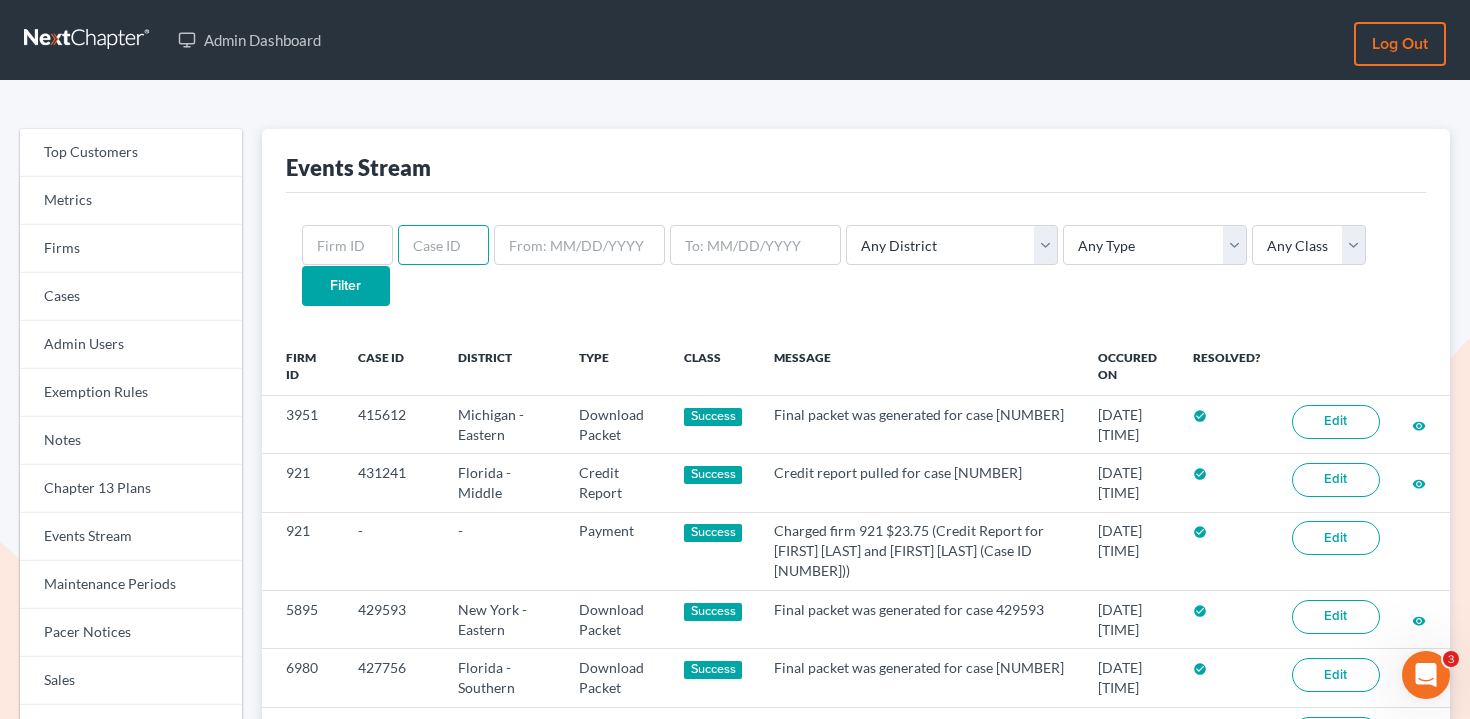 scroll, scrollTop: 0, scrollLeft: 0, axis: both 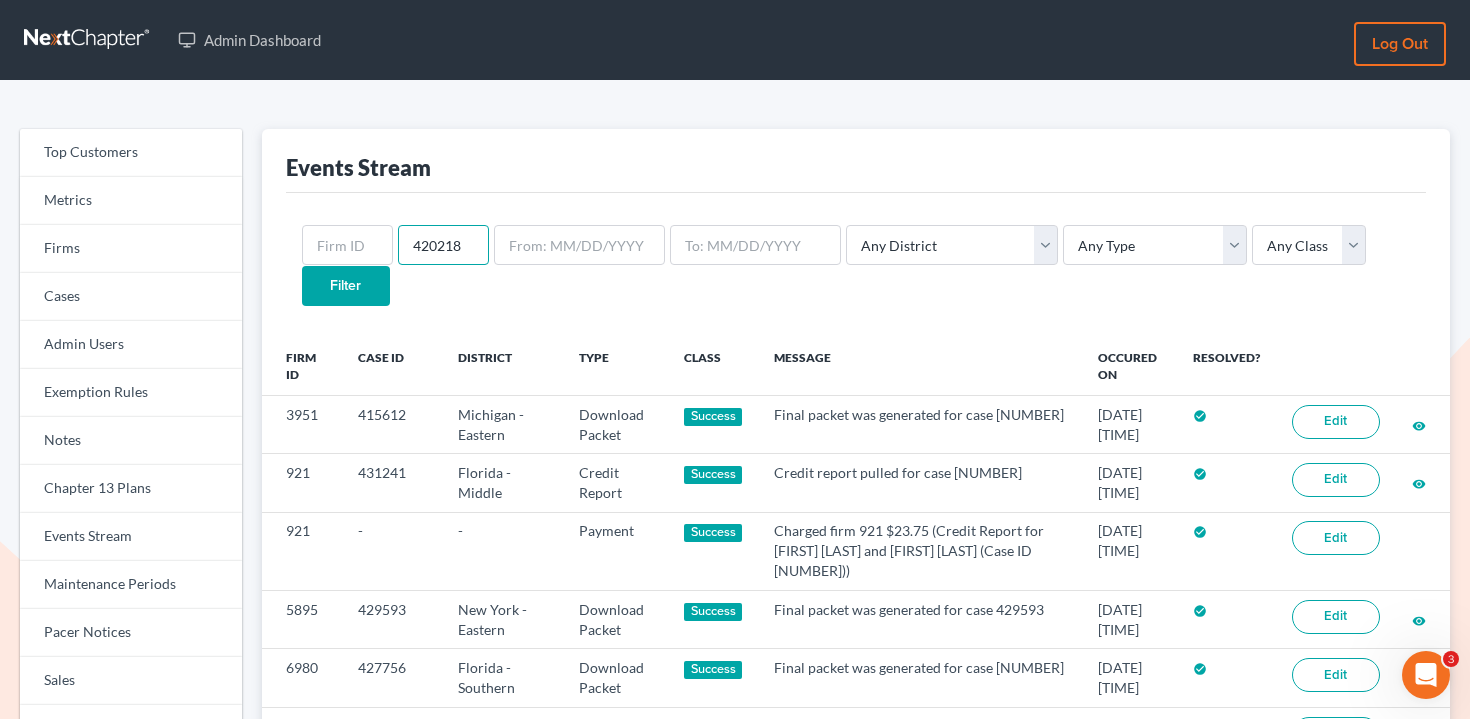 type on "420218" 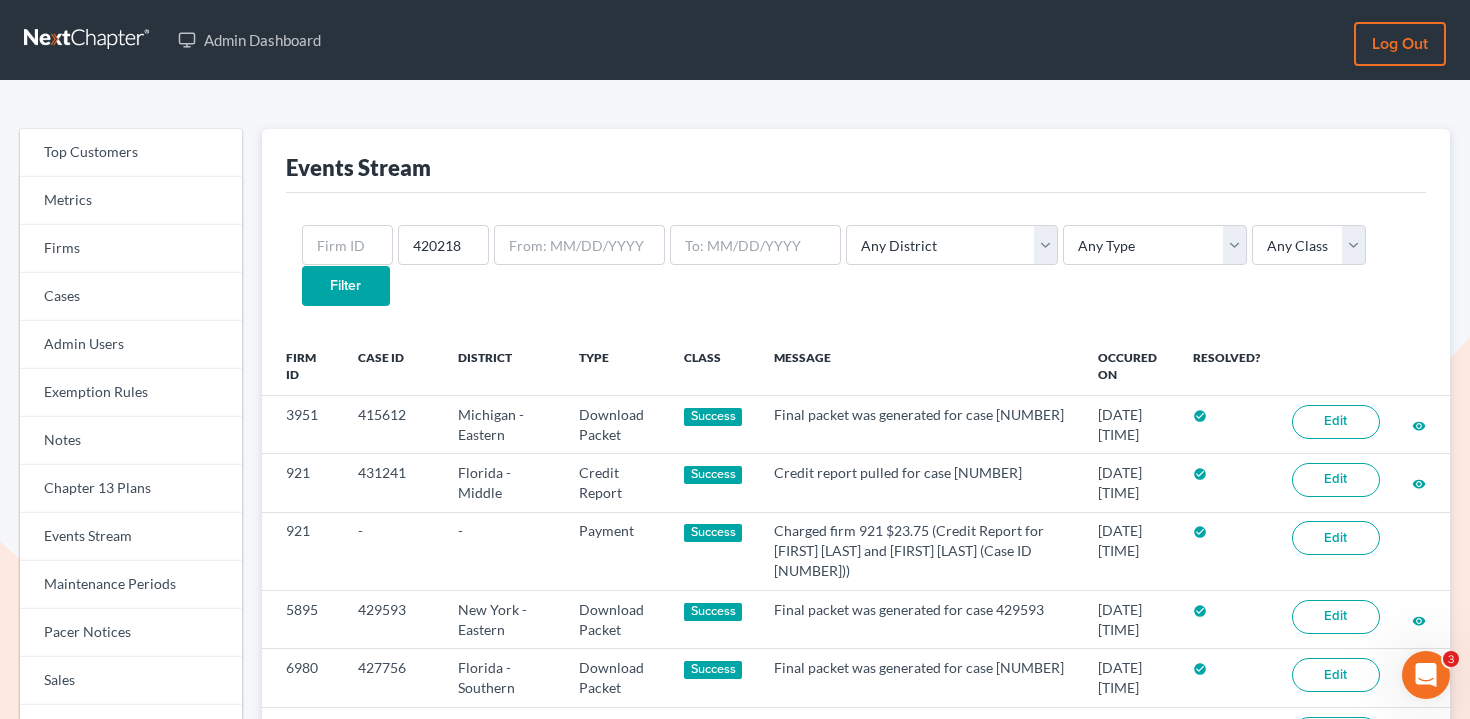 click on "Filter" at bounding box center (346, 286) 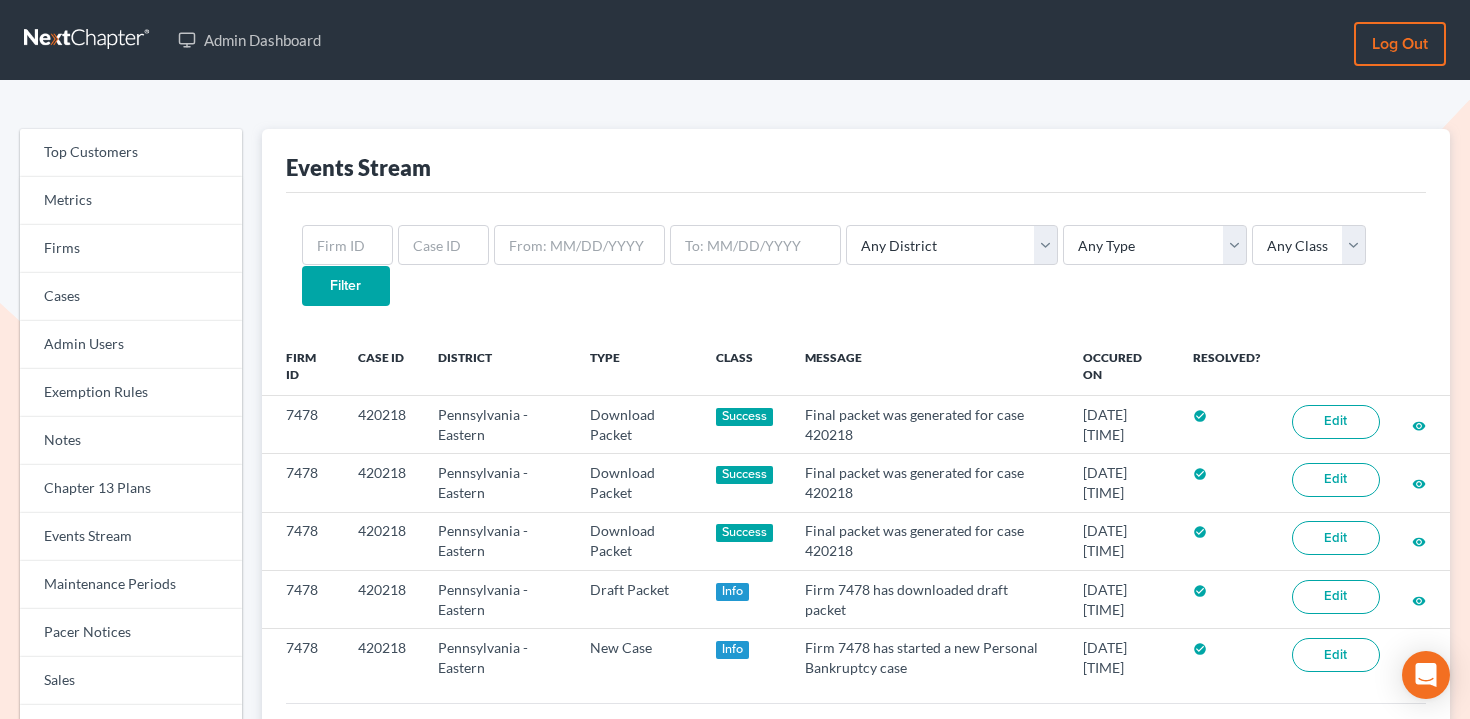 scroll, scrollTop: 0, scrollLeft: 0, axis: both 